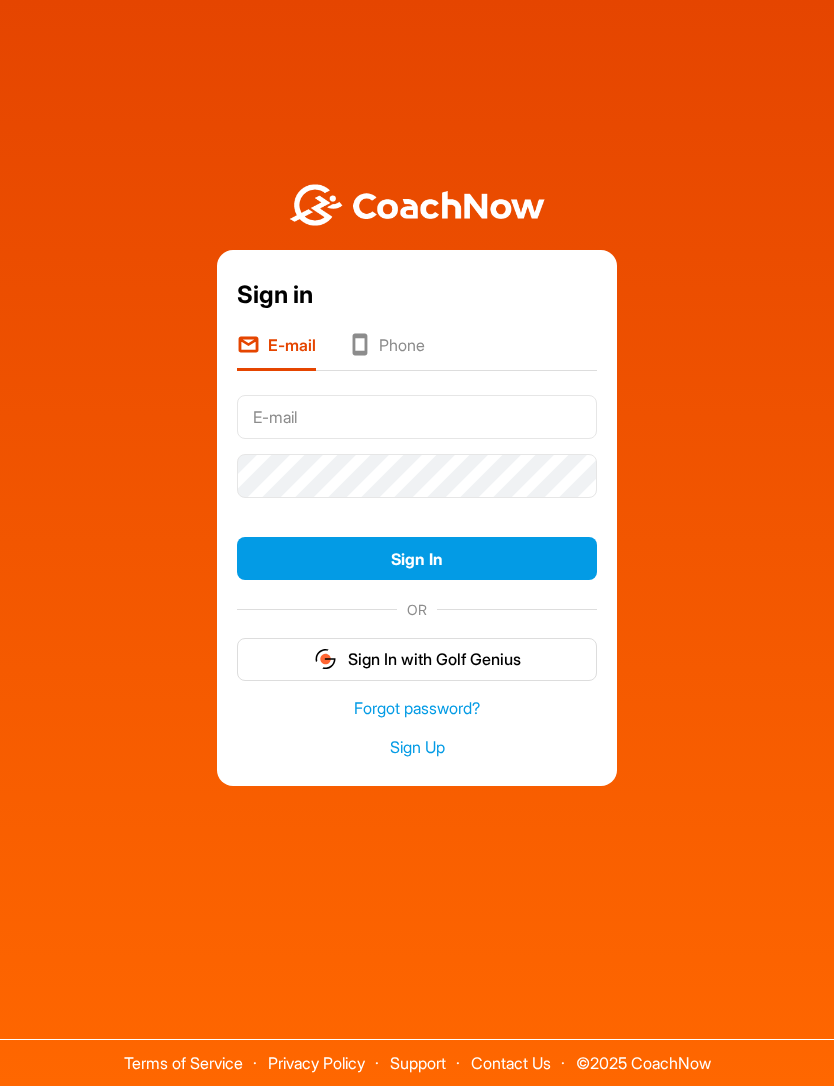 scroll, scrollTop: 0, scrollLeft: 0, axis: both 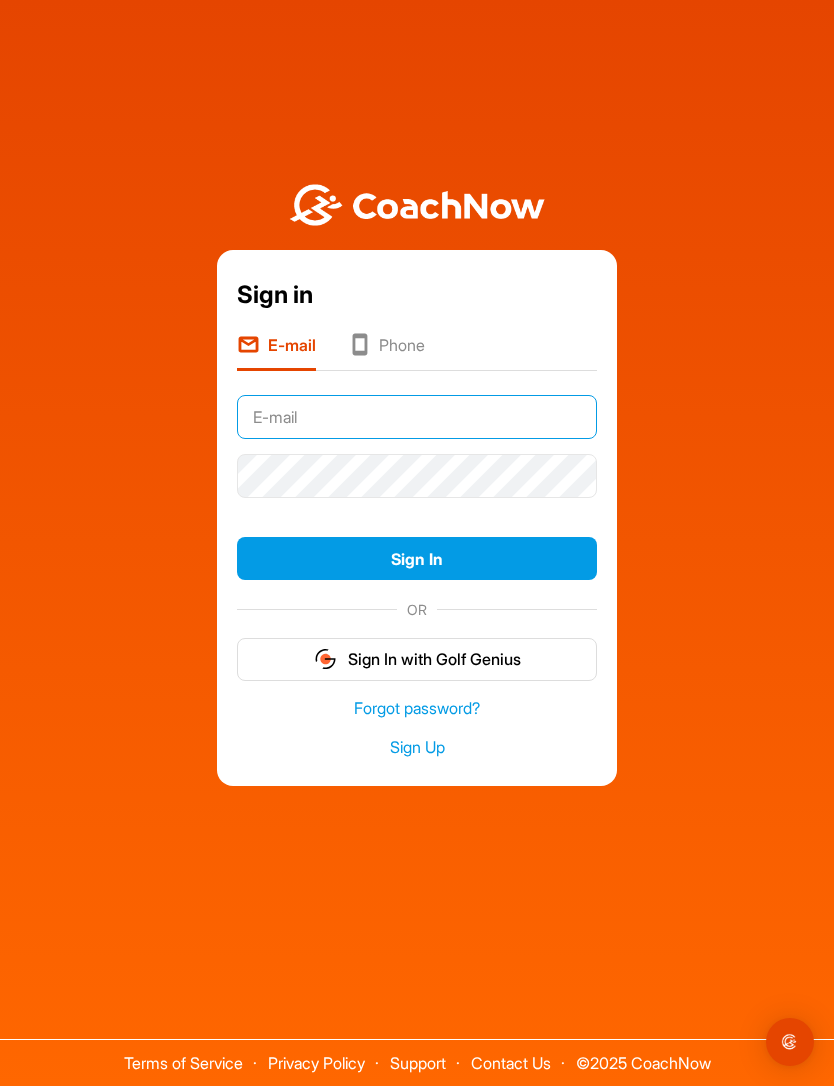 type on "[USERNAME]@[DOMAIN]" 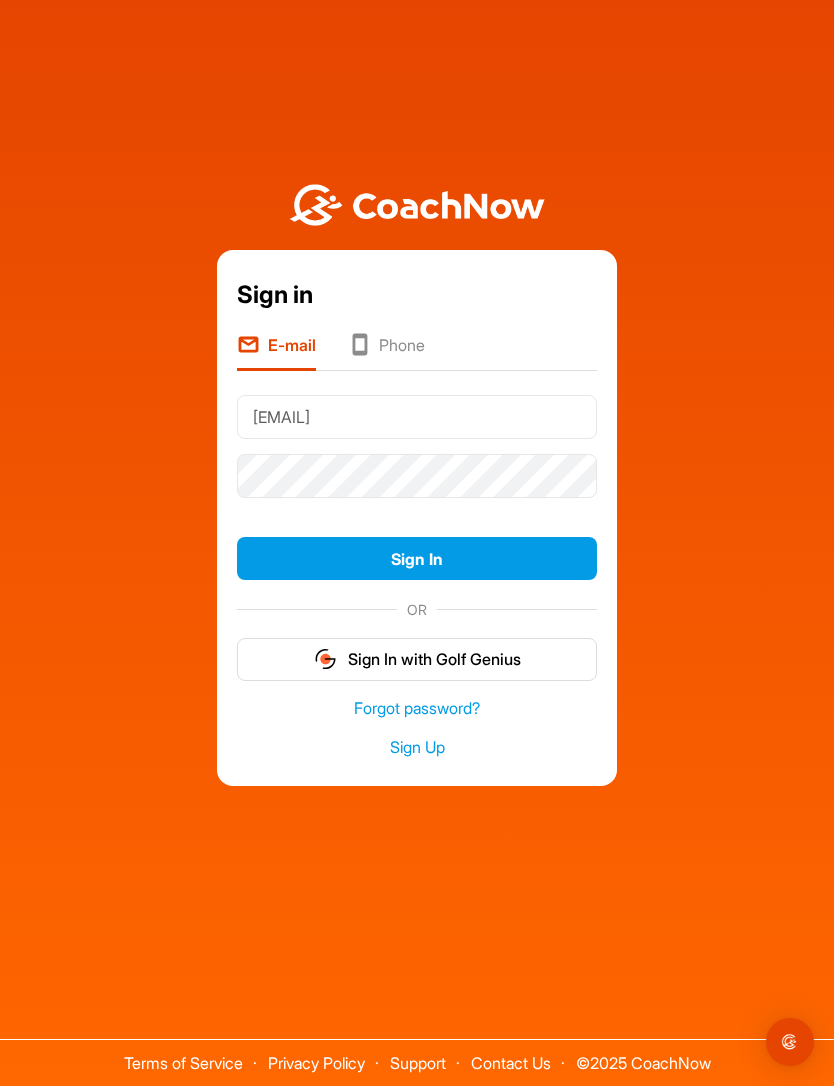 click on "Sign In" at bounding box center (417, 558) 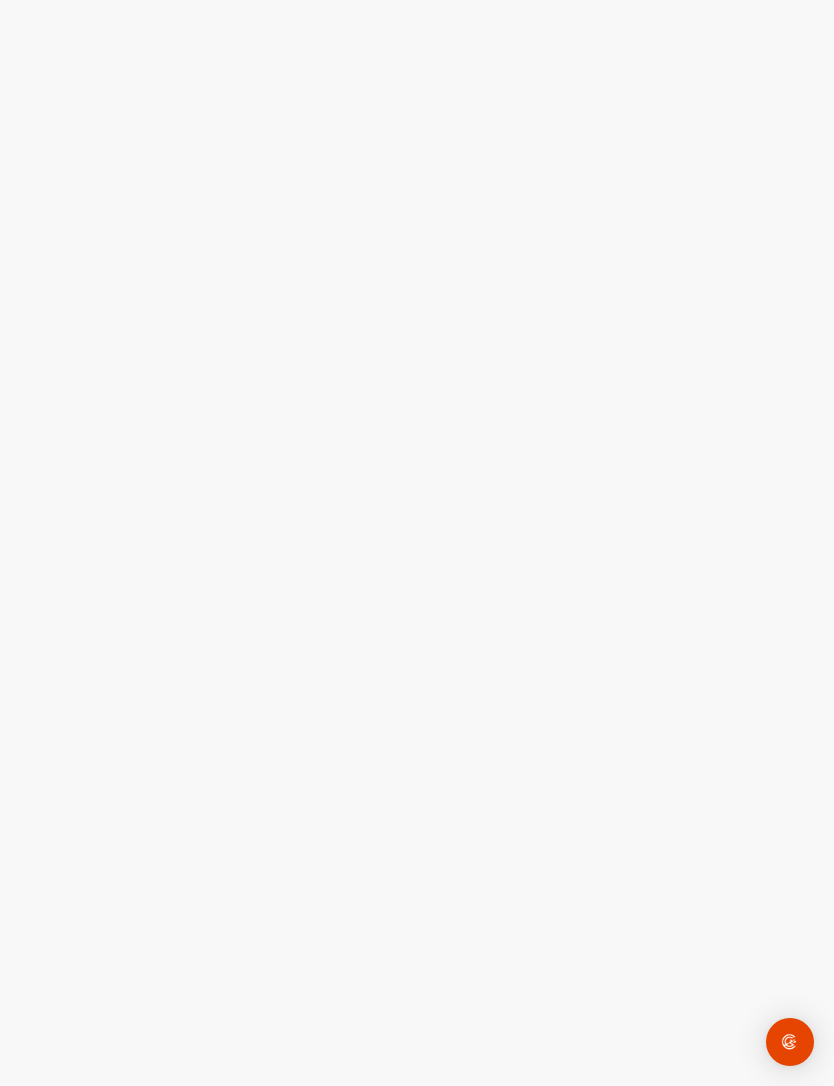 scroll, scrollTop: 0, scrollLeft: 0, axis: both 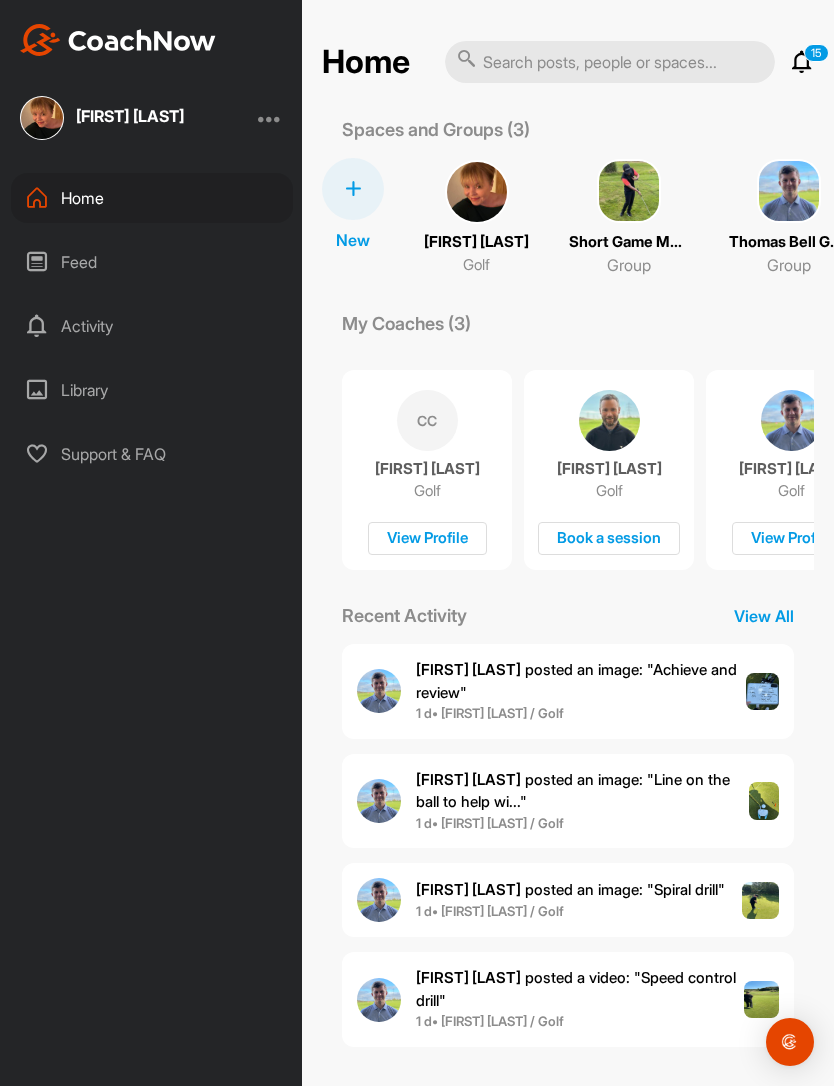 click on "[FIRST] [LAST] added an image : " Achieve and review "" at bounding box center [581, 681] 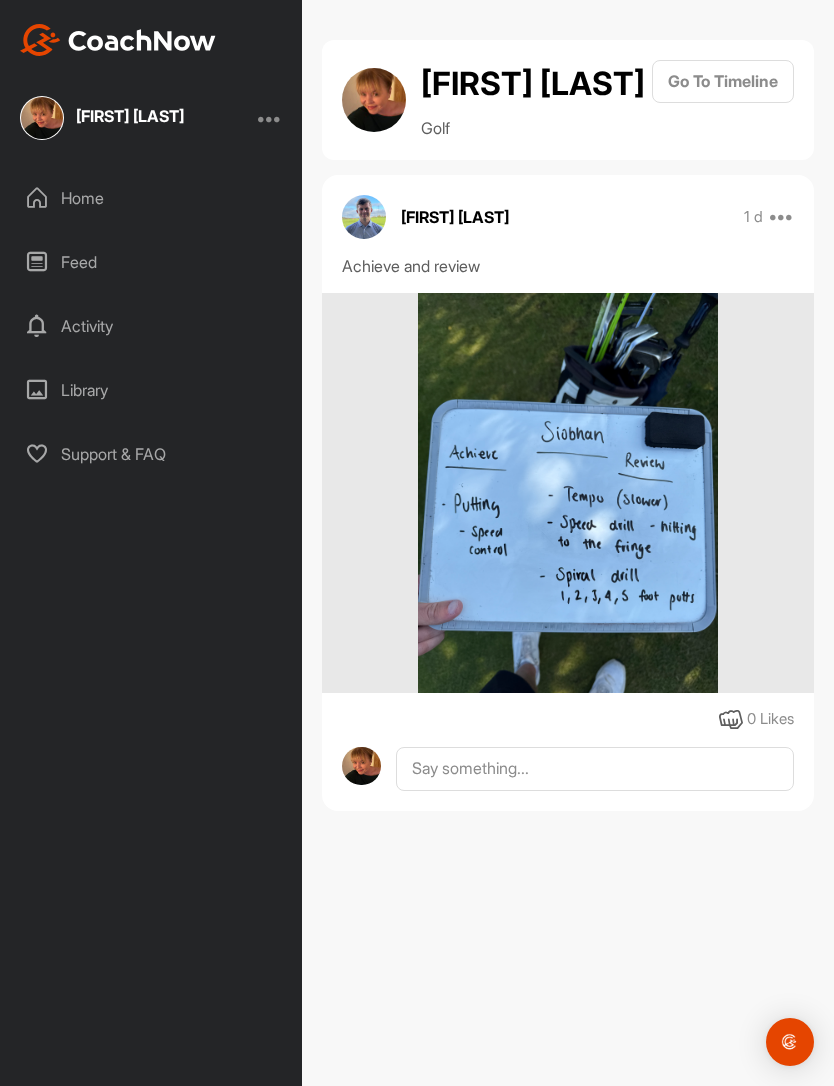 scroll, scrollTop: 59, scrollLeft: 0, axis: vertical 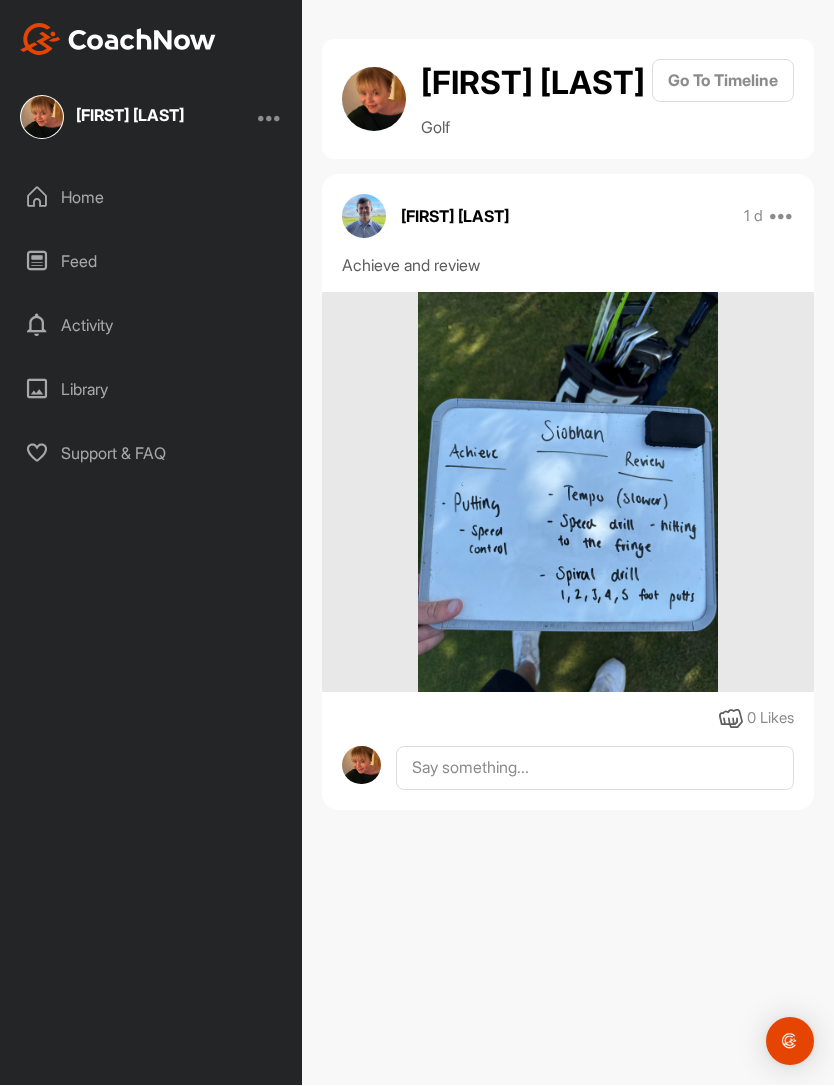 click on "Go To Timeline" at bounding box center [723, 81] 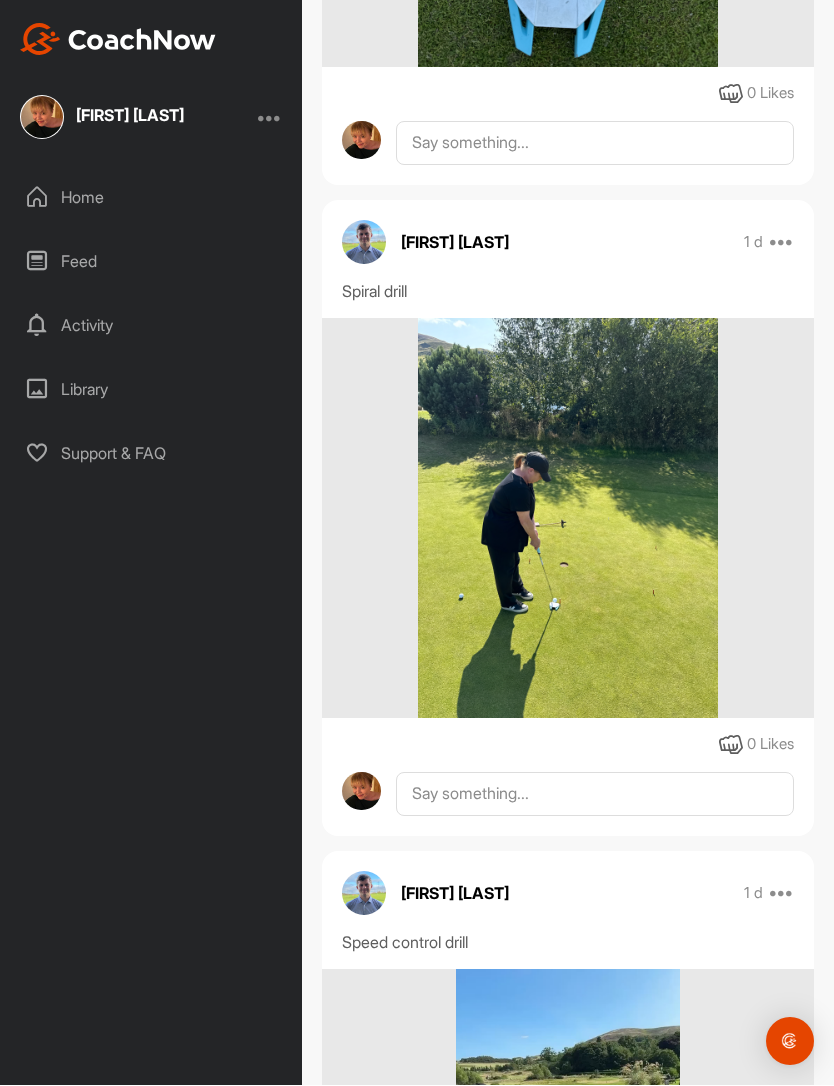 scroll, scrollTop: 1972, scrollLeft: 0, axis: vertical 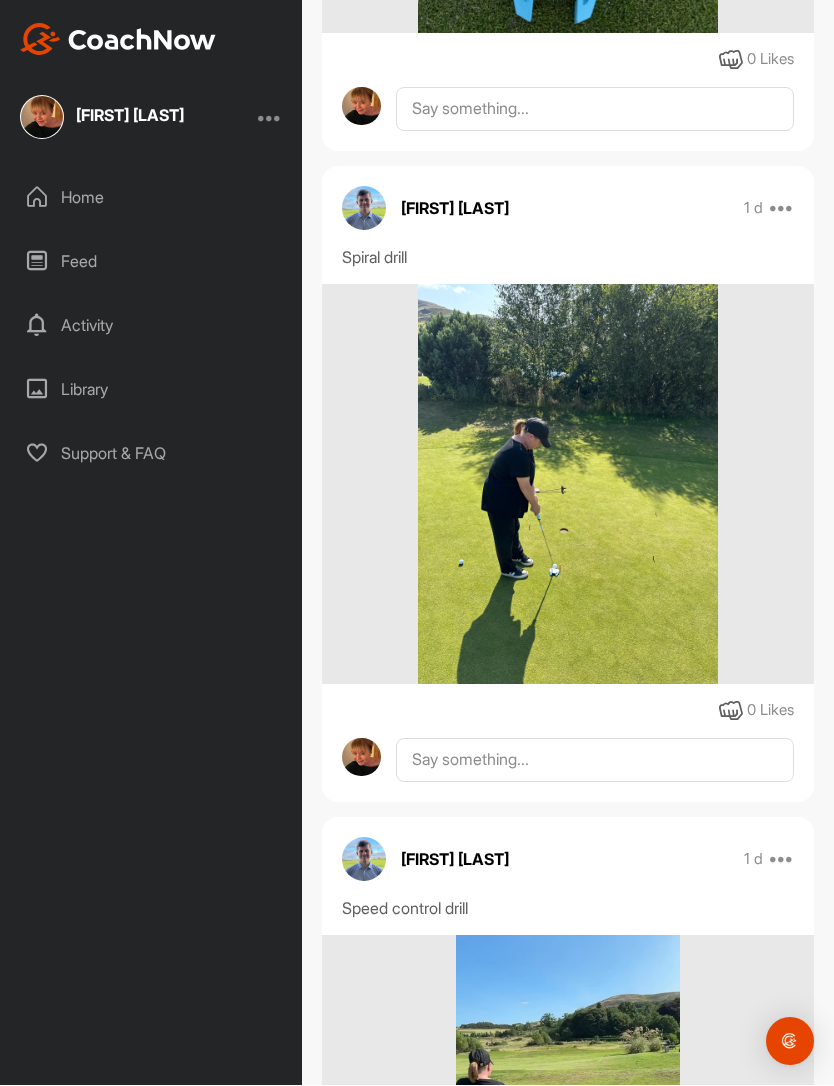 click at bounding box center [568, 485] 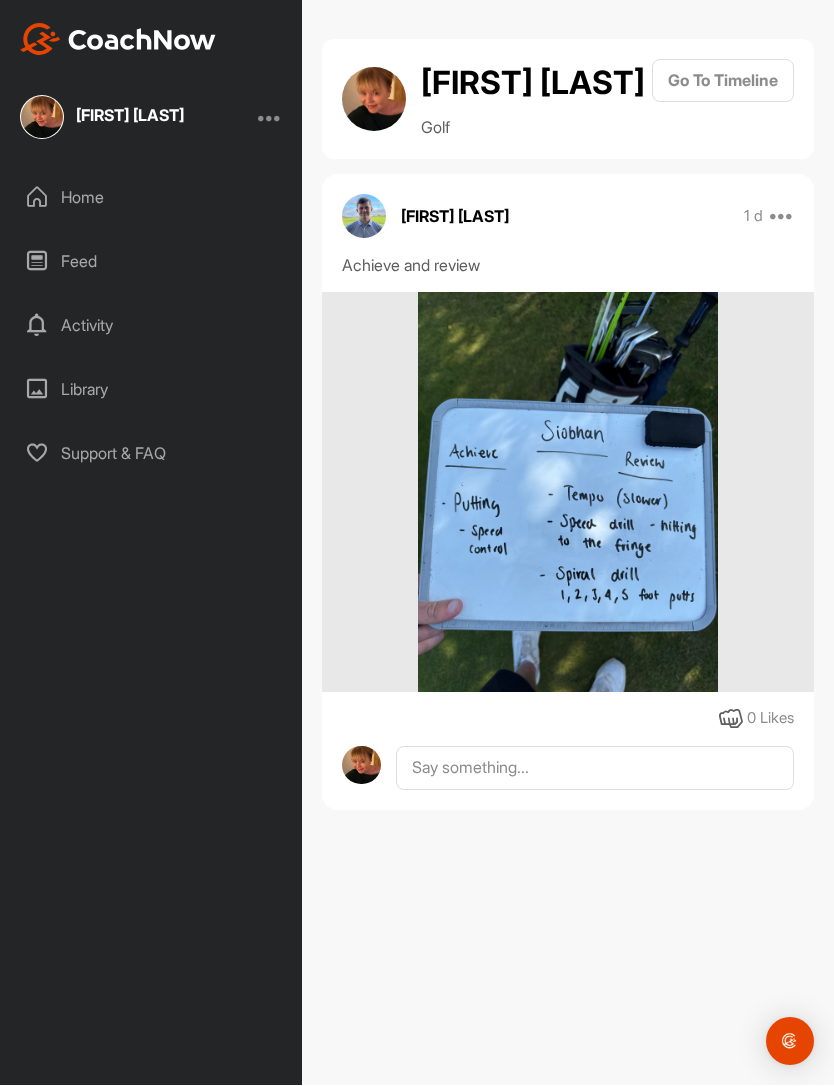 click on "Go To Timeline" at bounding box center [723, 81] 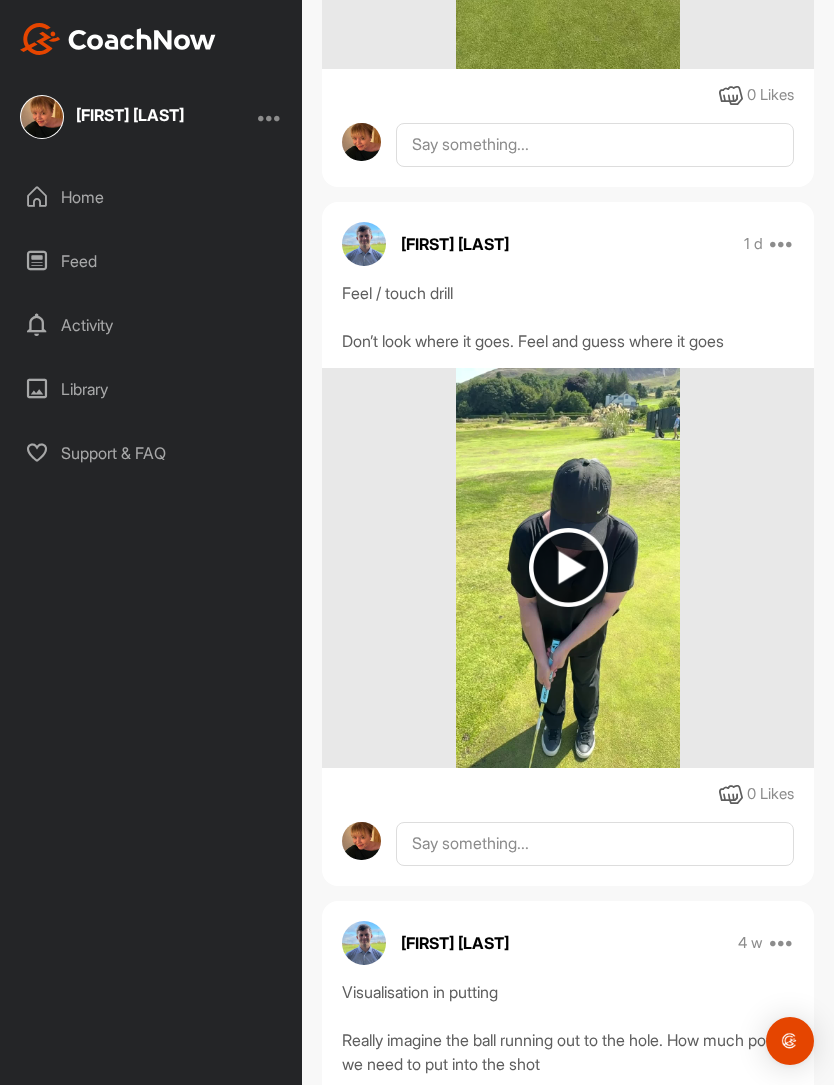 scroll, scrollTop: 3249, scrollLeft: 0, axis: vertical 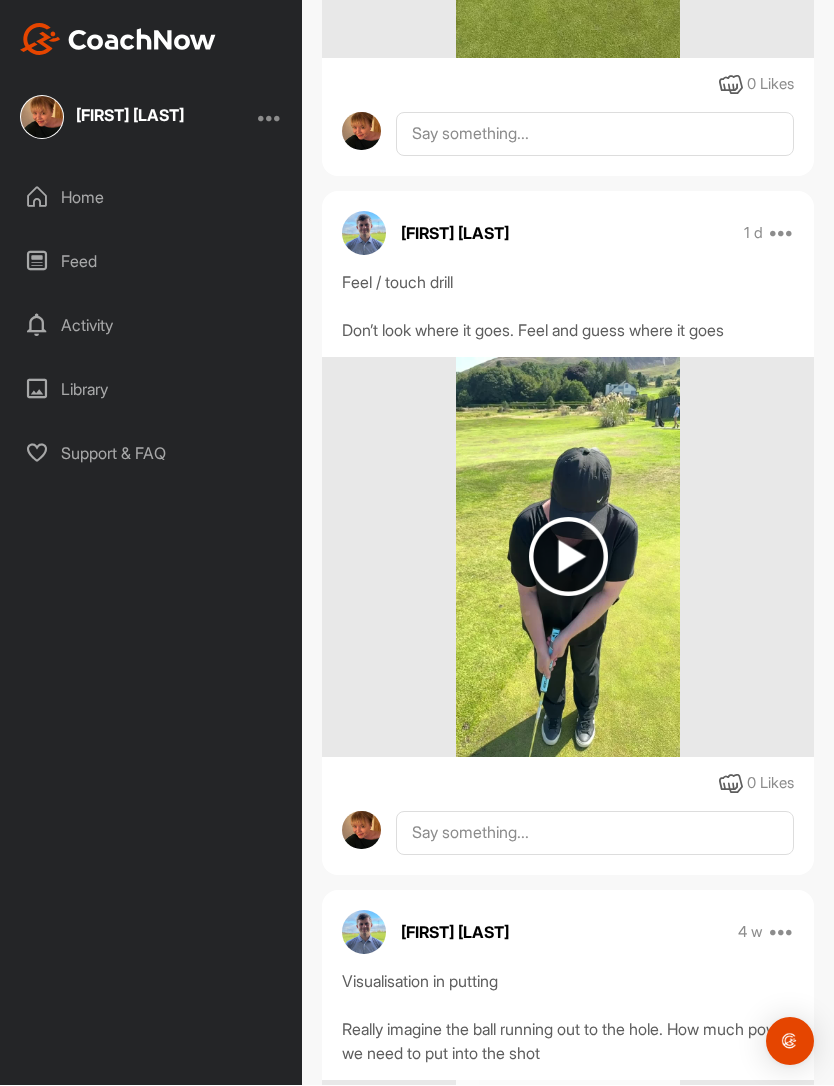 click at bounding box center (568, 557) 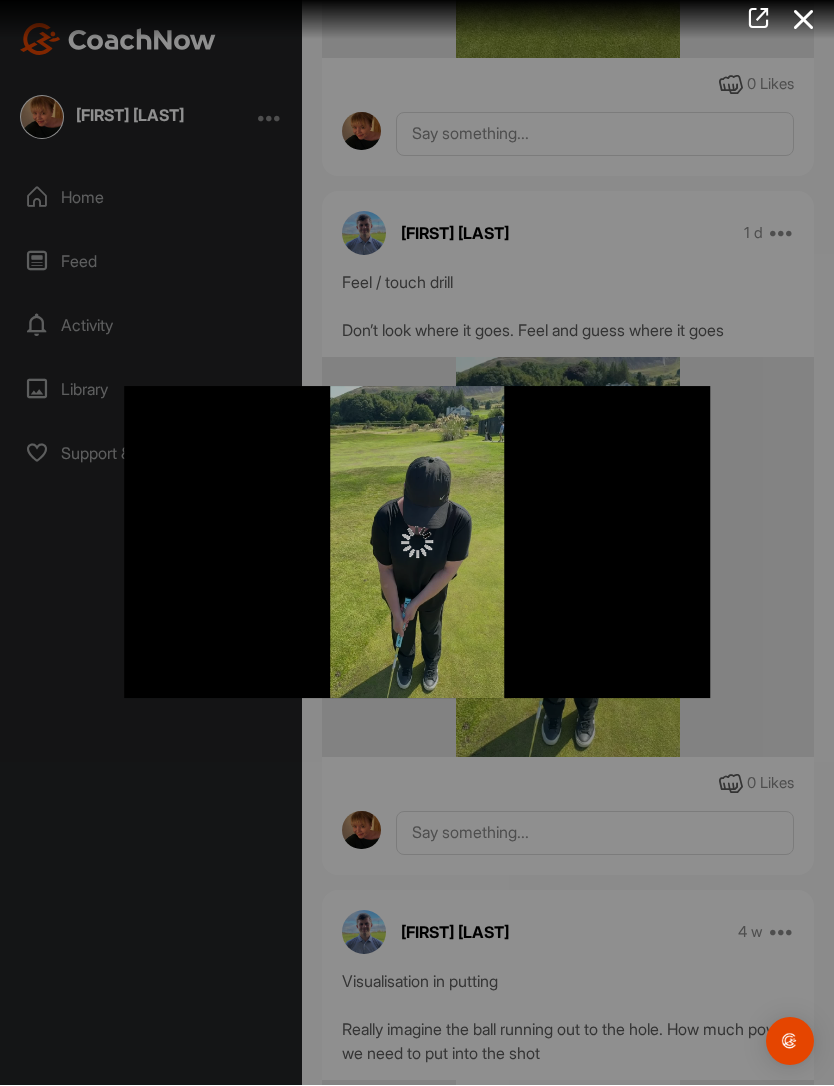 click at bounding box center [417, 543] 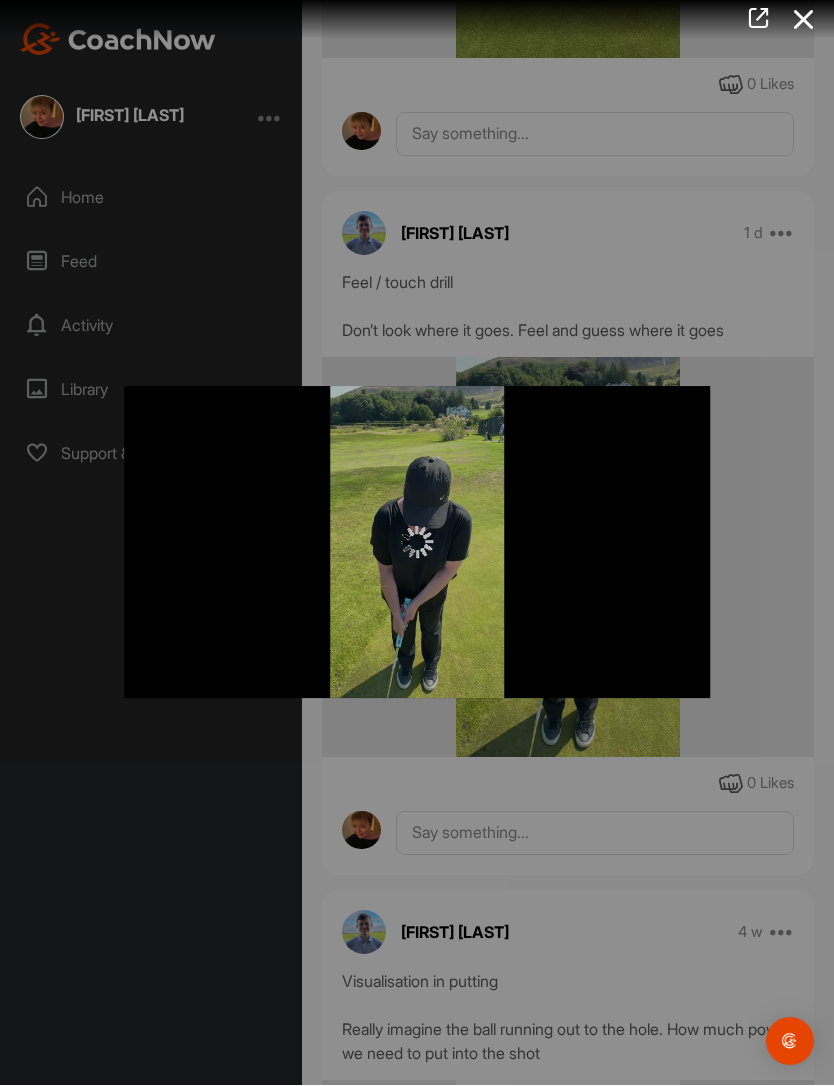 click on "Video Player is loading. Play Video Play Skip Backward Skip Forward Mute Current Time  0:00 / Duration  0:13 Loaded :  16.68% Stream Type  LIVE Seek to live, currently behind live LIVE Remaining Time  - 0:13   1x Playback Rate Chapters Chapters Descriptions descriptions off , selected Captions captions off , selected Audio Track Unknown , selected Picture-in-Picture Fullscreen This is a modal window. Beginning of dialog window. Escape will cancel and close the window. Text Color White Black Red Green Blue Yellow Magenta Cyan Opacity Opaque Semi-Transparent Text Background Color Black White Red Green Blue Yellow Magenta Cyan Opacity Opaque Semi-Transparent Transparent Caption Area Background Color Black White Red Green Blue Yellow Magenta Cyan Opacity Transparent Semi-Transparent Opaque Font Size 50% 75% 100% 125% 150% 175% 200% 300% 400% Text Edge Style None Raised Depressed Uniform Drop shadow Font Family Proportional Sans-Serif Monospace Sans-Serif Proportional Serif Monospace Serif Casual Script Reset" at bounding box center [417, 543] 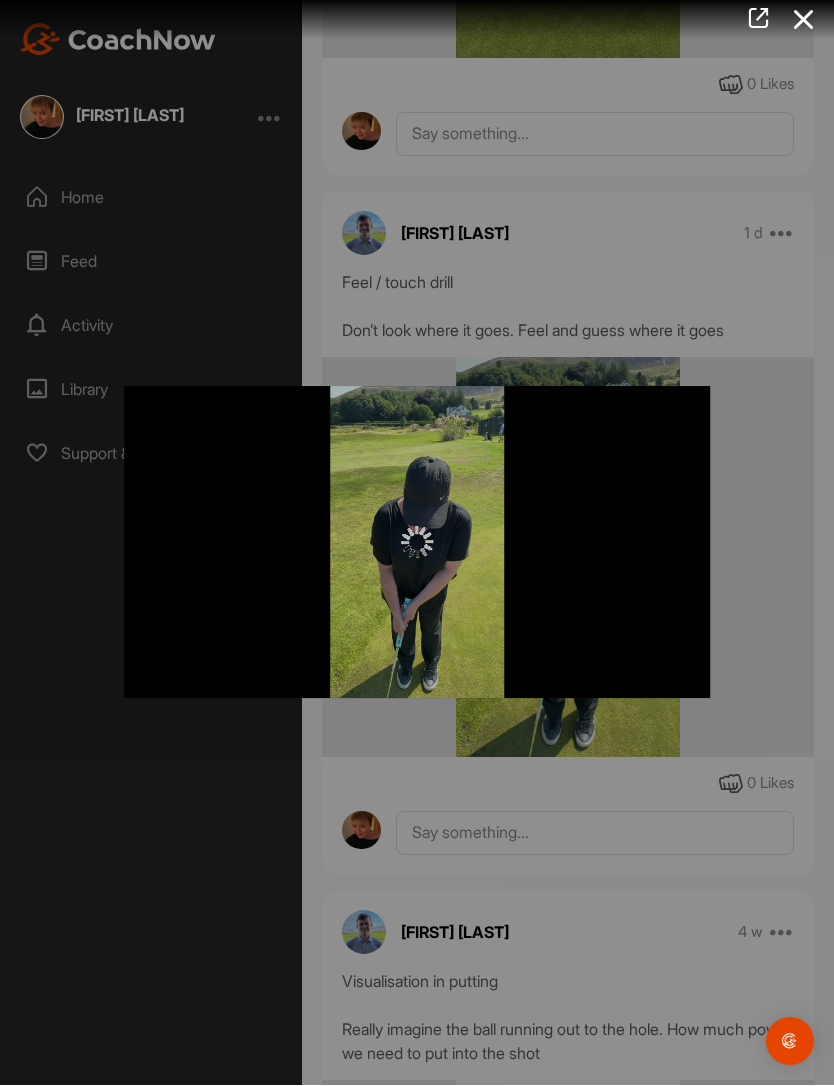 click at bounding box center (804, 20) 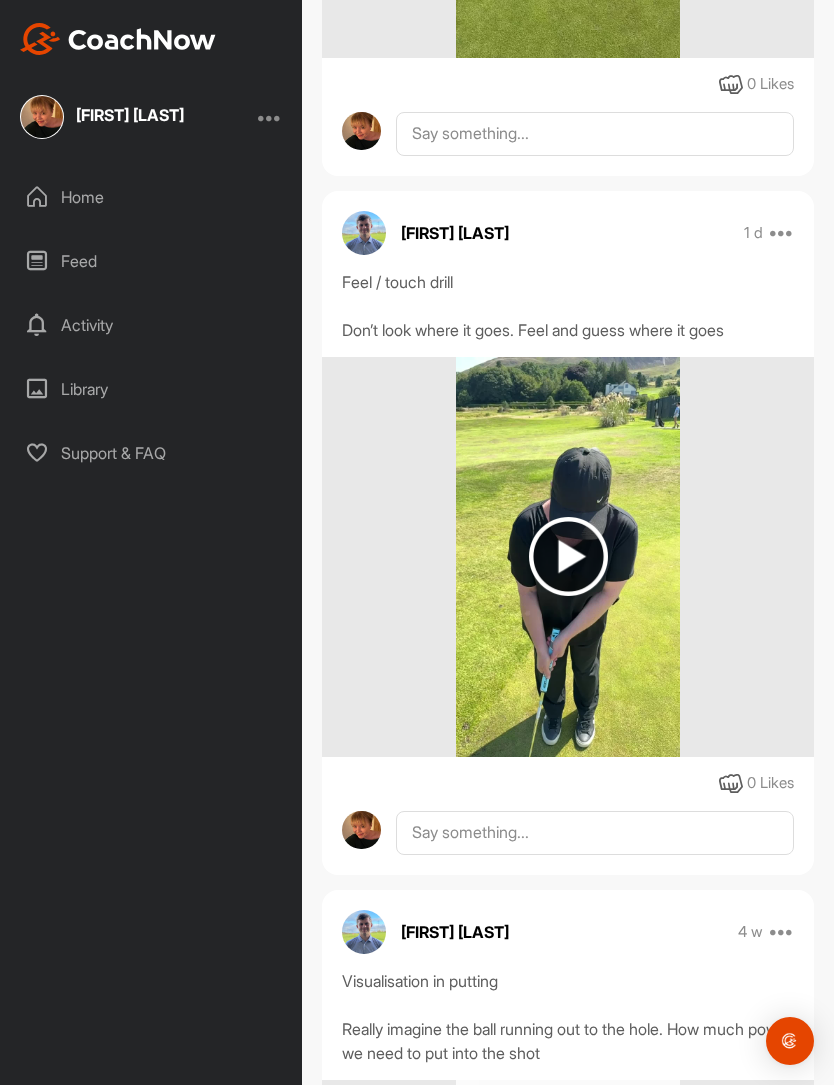 click at bounding box center (568, 557) 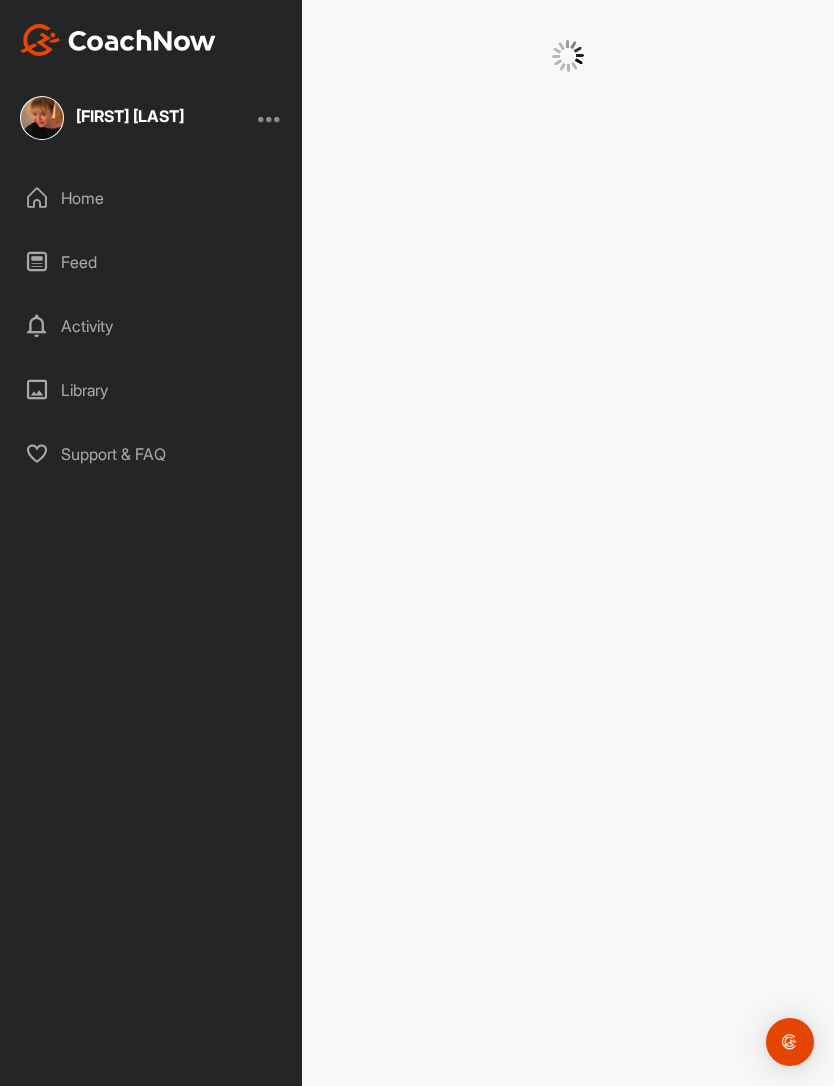 scroll, scrollTop: 60, scrollLeft: 0, axis: vertical 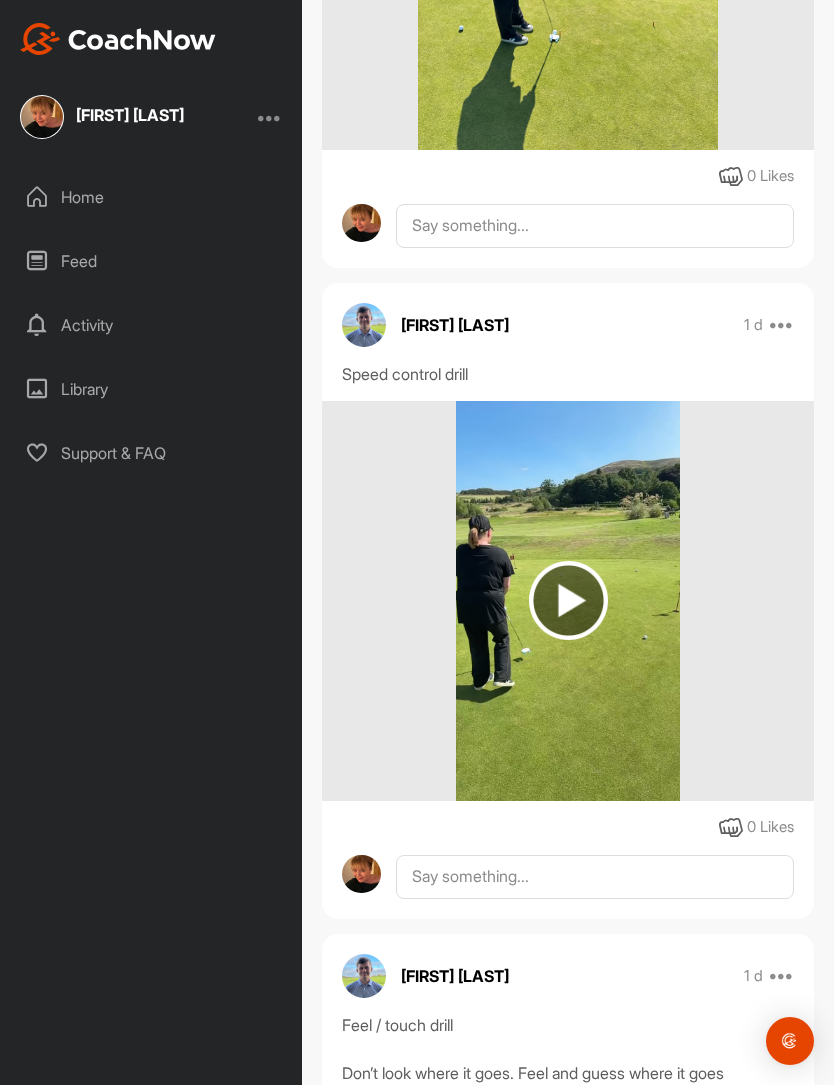 click at bounding box center (568, 601) 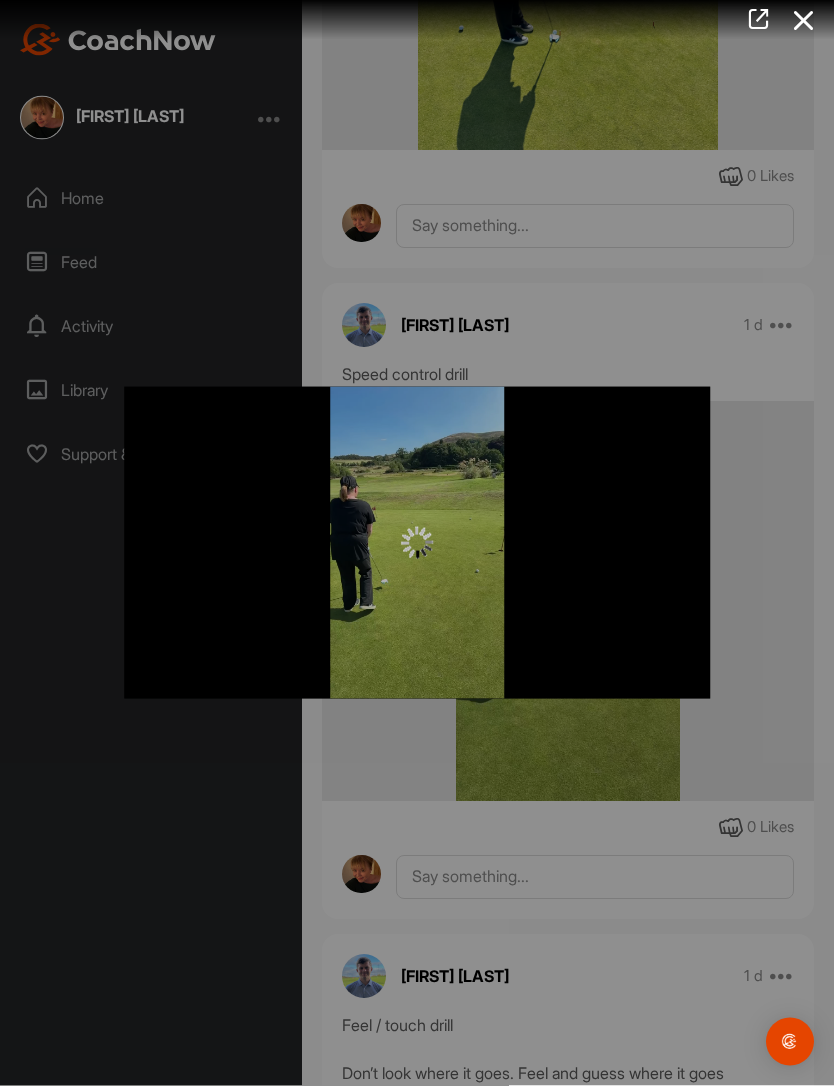 scroll, scrollTop: 0, scrollLeft: 0, axis: both 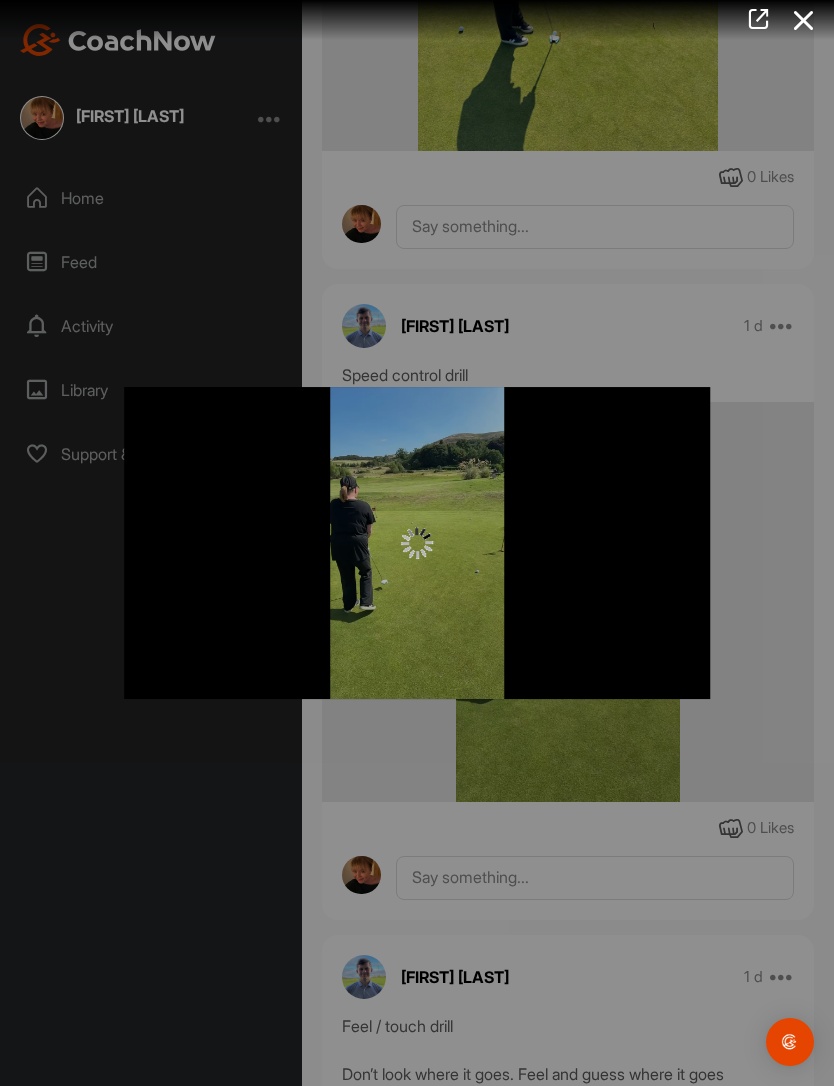 click at bounding box center [417, 543] 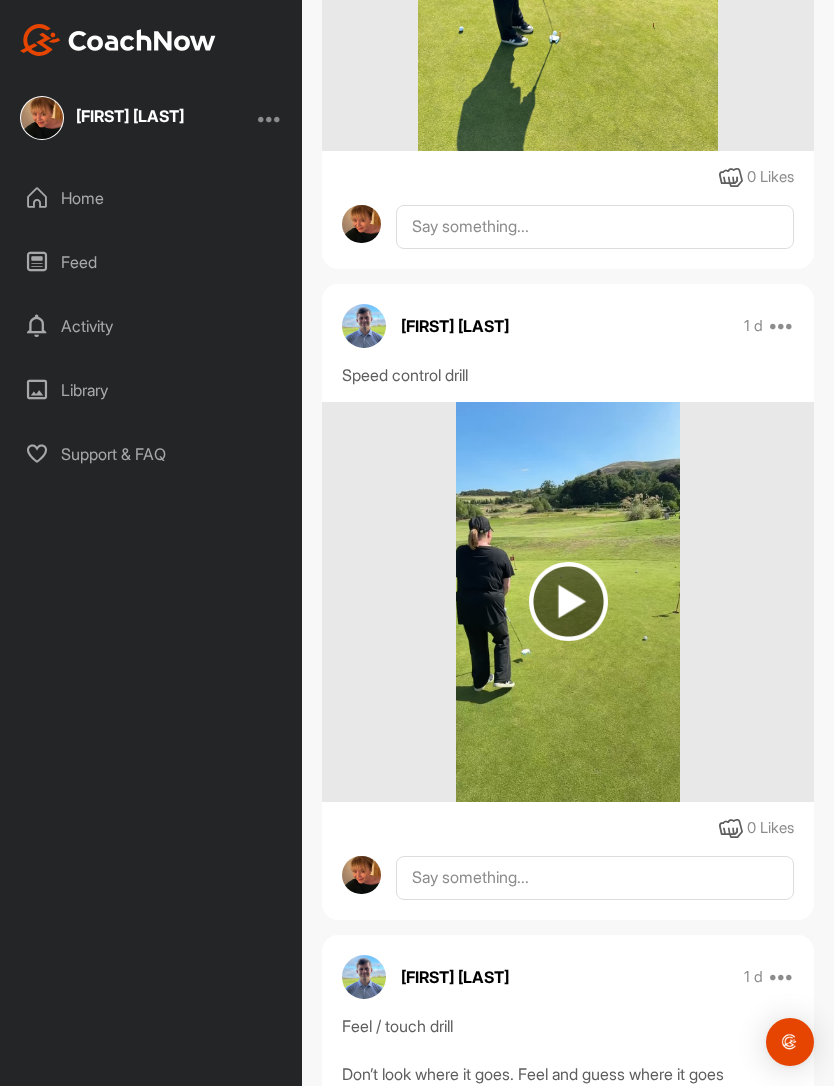 click at bounding box center [568, 601] 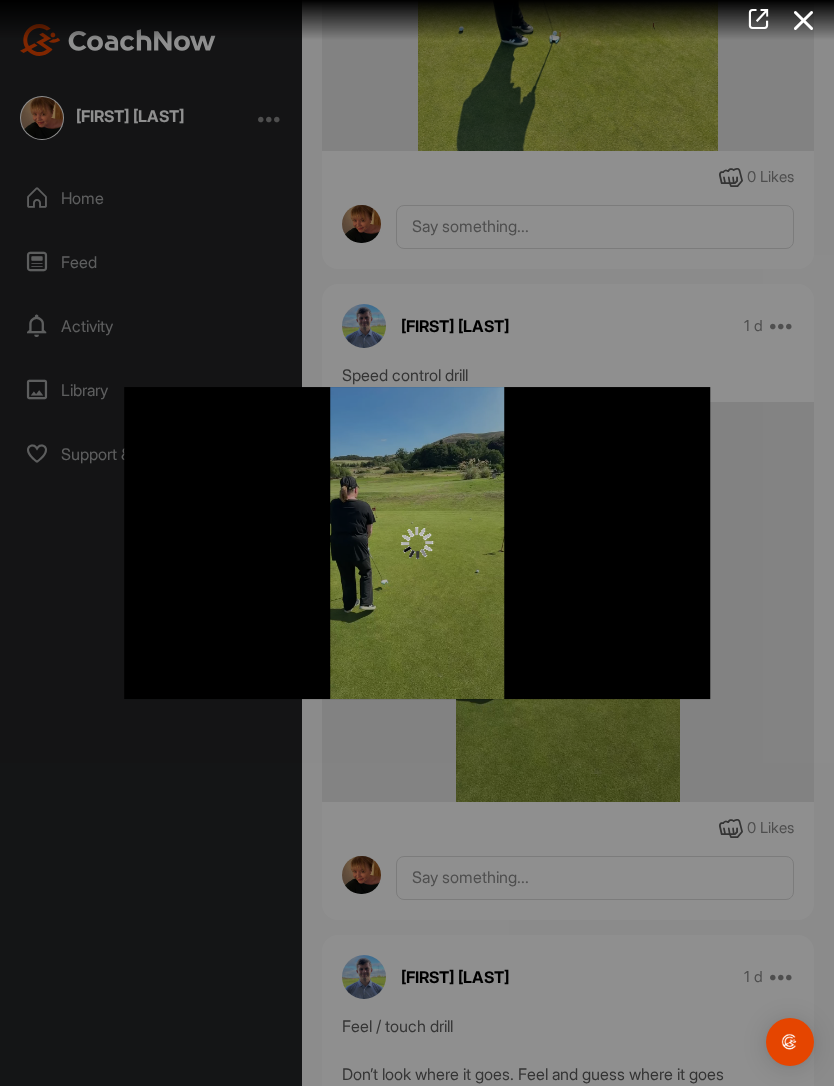click at bounding box center [417, 543] 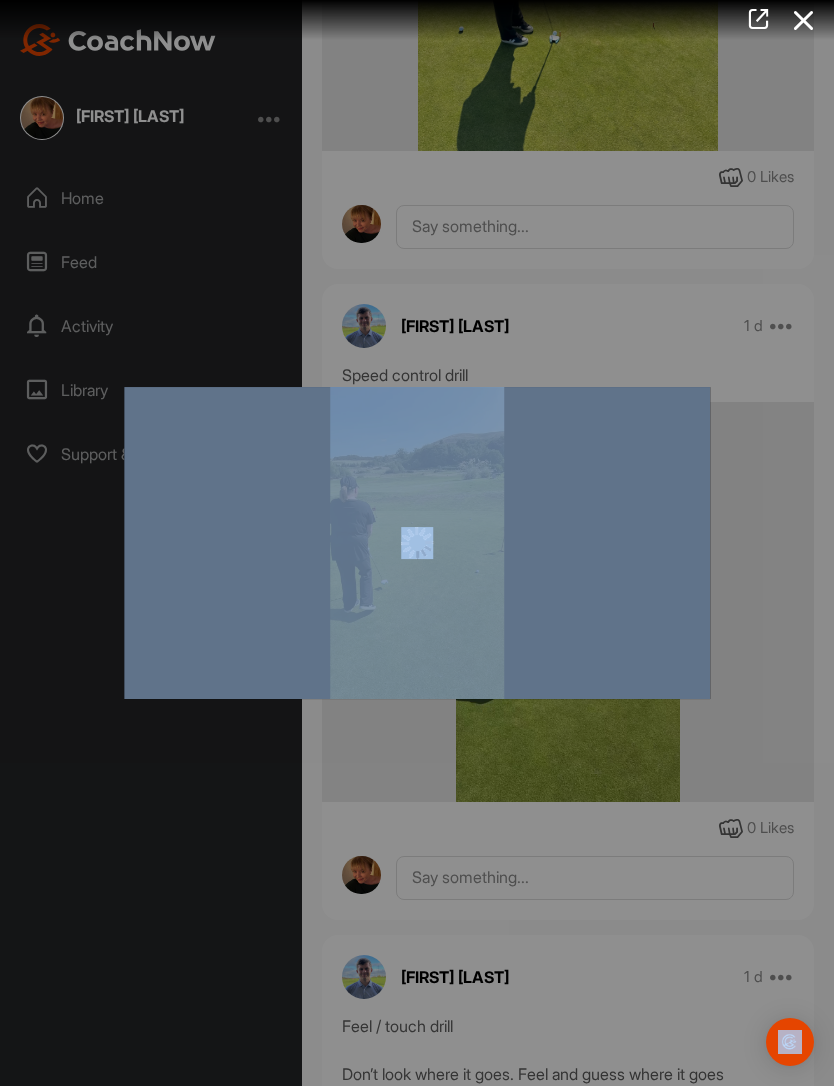 click at bounding box center [417, 543] 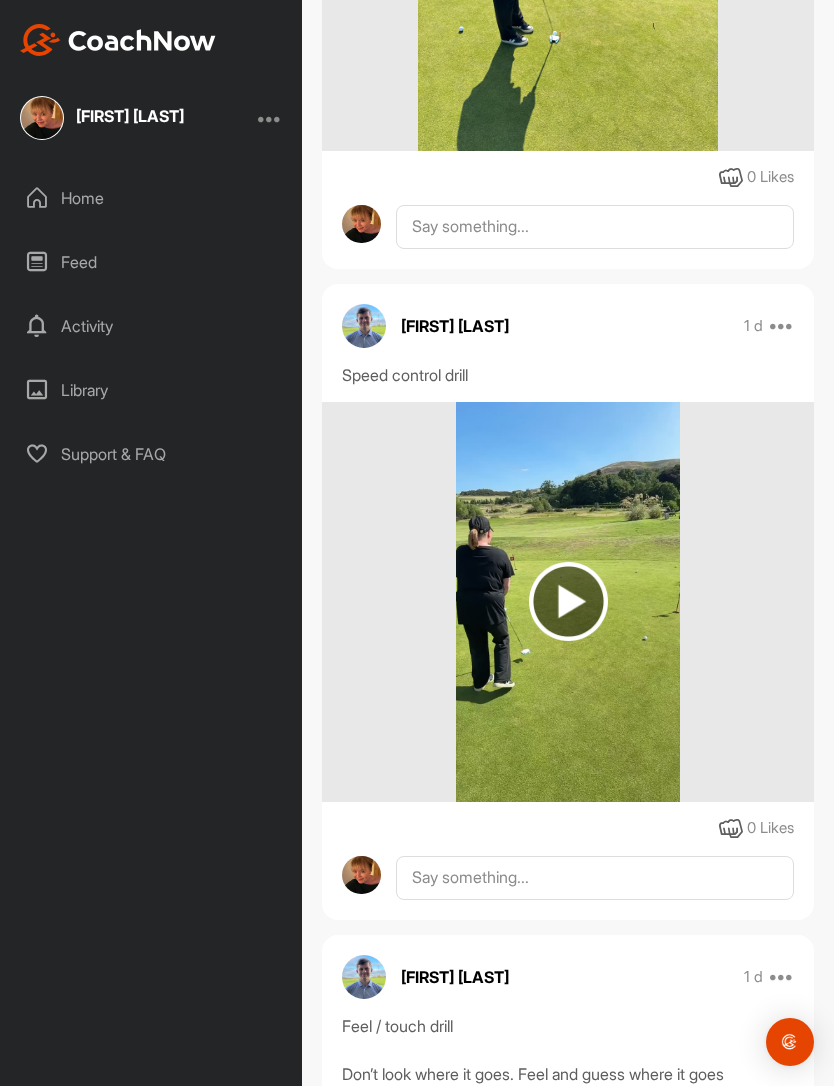 click at bounding box center [568, 601] 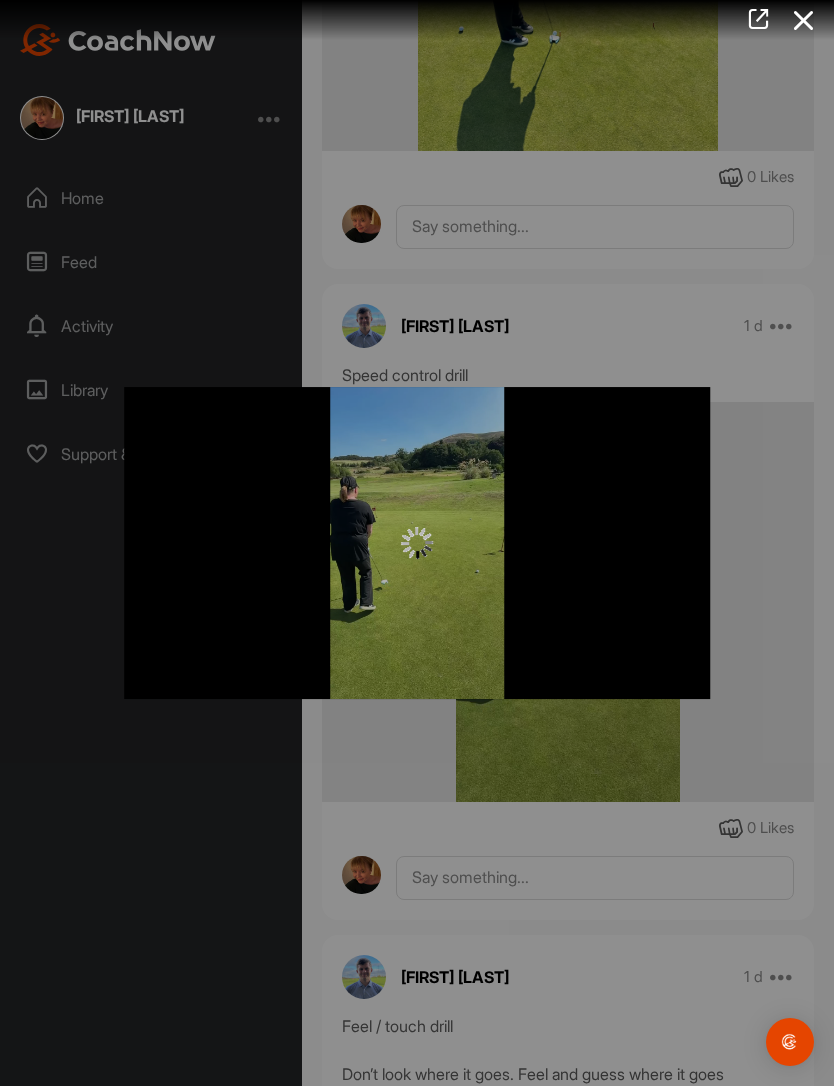 scroll, scrollTop: 59, scrollLeft: 0, axis: vertical 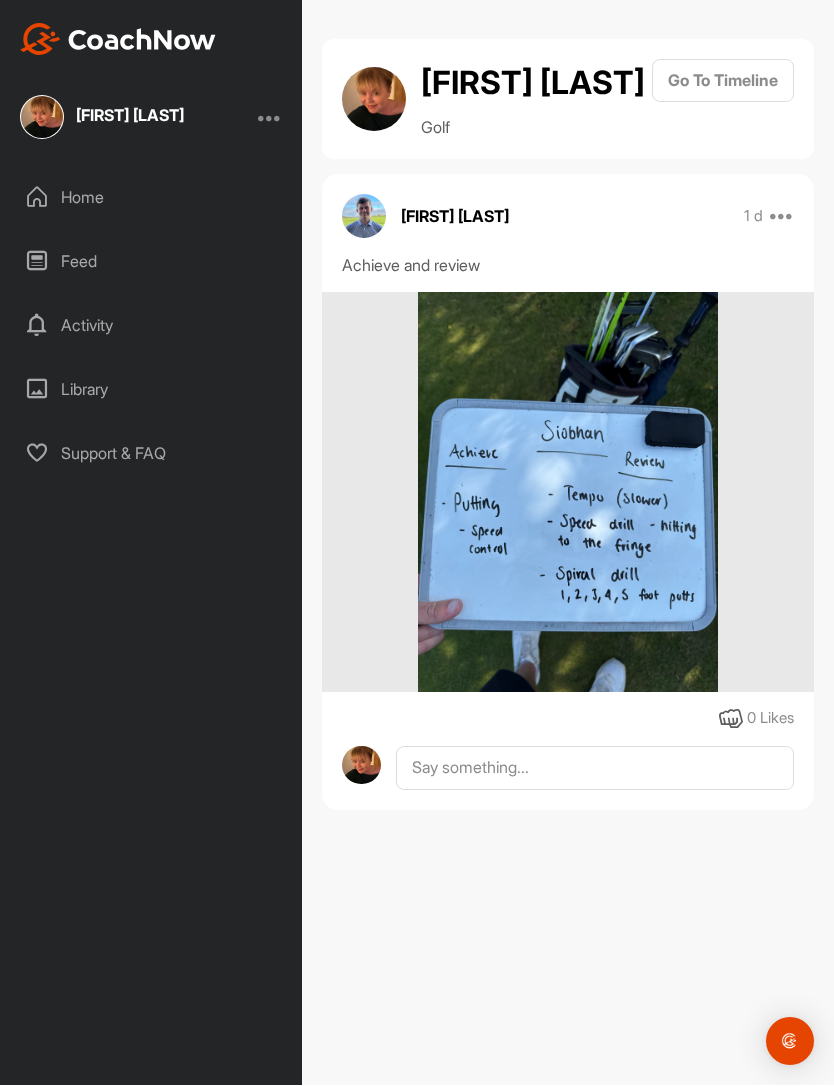 click at bounding box center [568, 493] 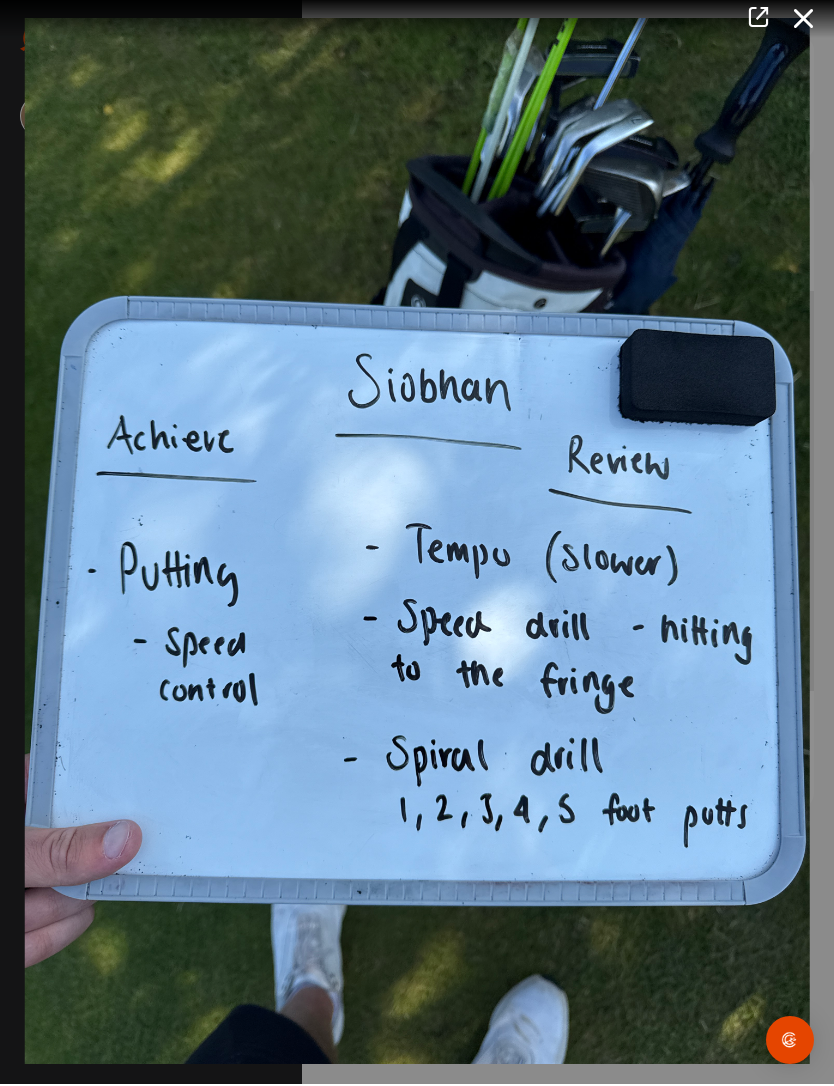 scroll, scrollTop: 0, scrollLeft: 0, axis: both 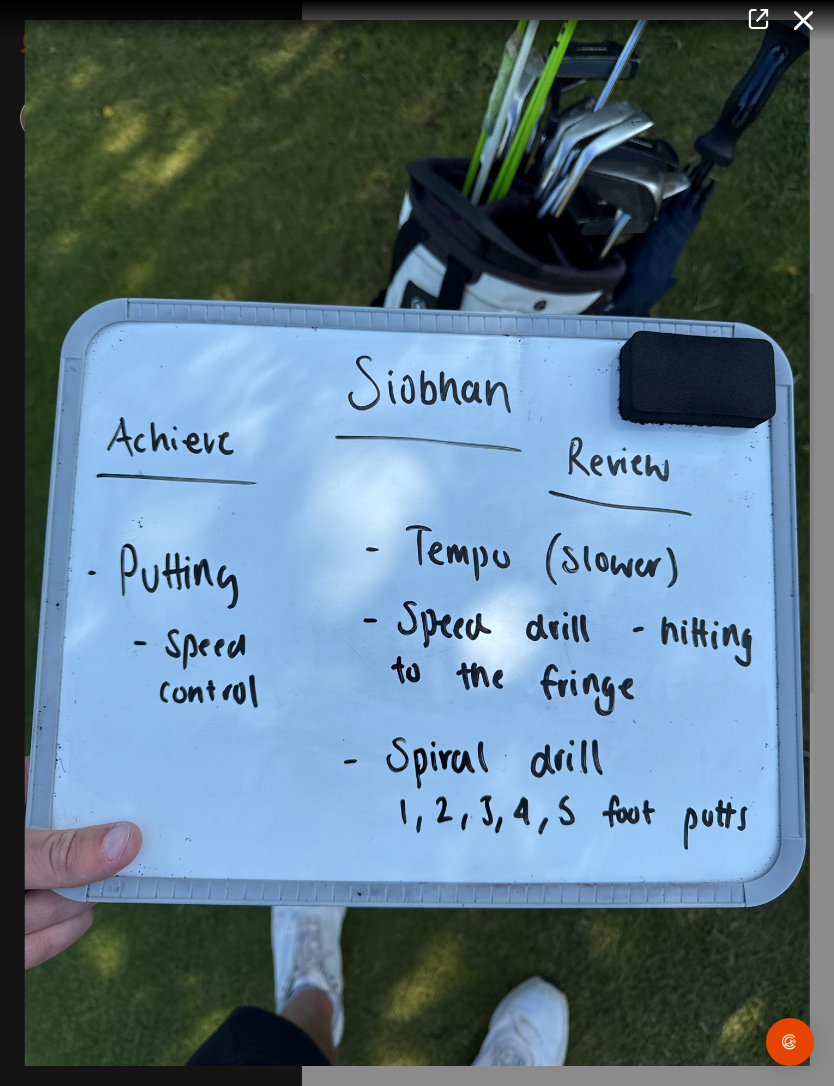 click at bounding box center (804, 20) 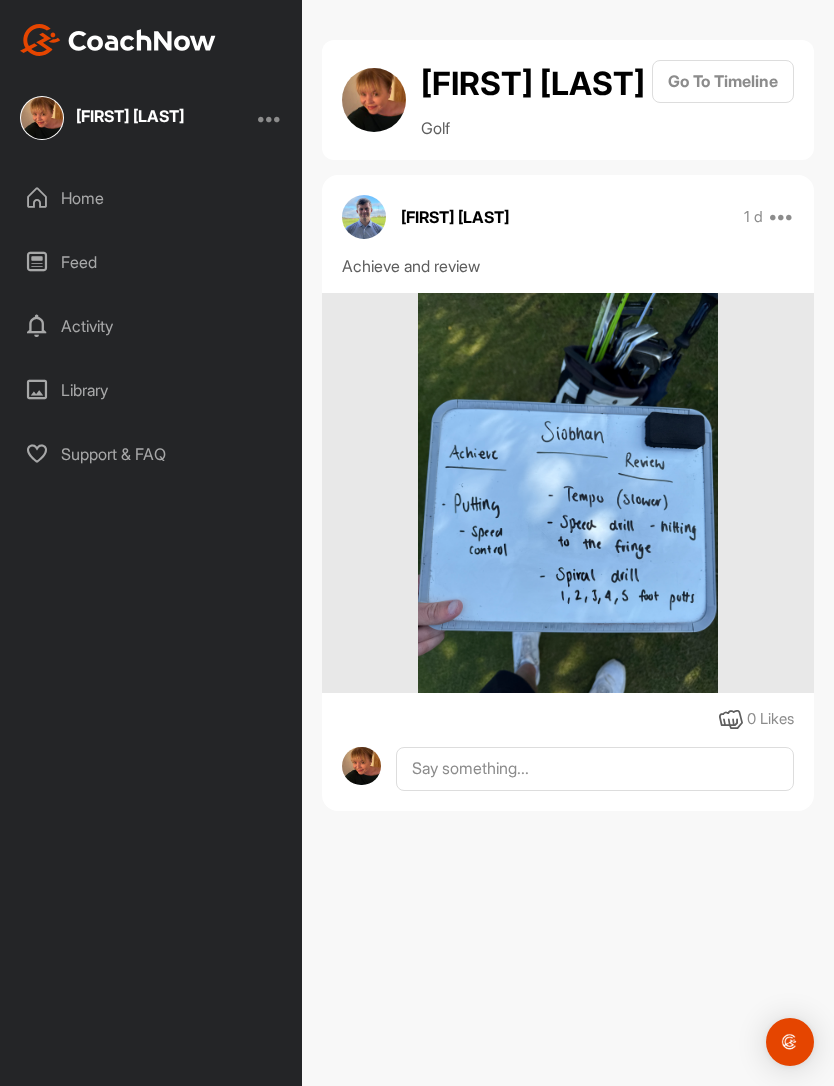 scroll, scrollTop: 59, scrollLeft: 0, axis: vertical 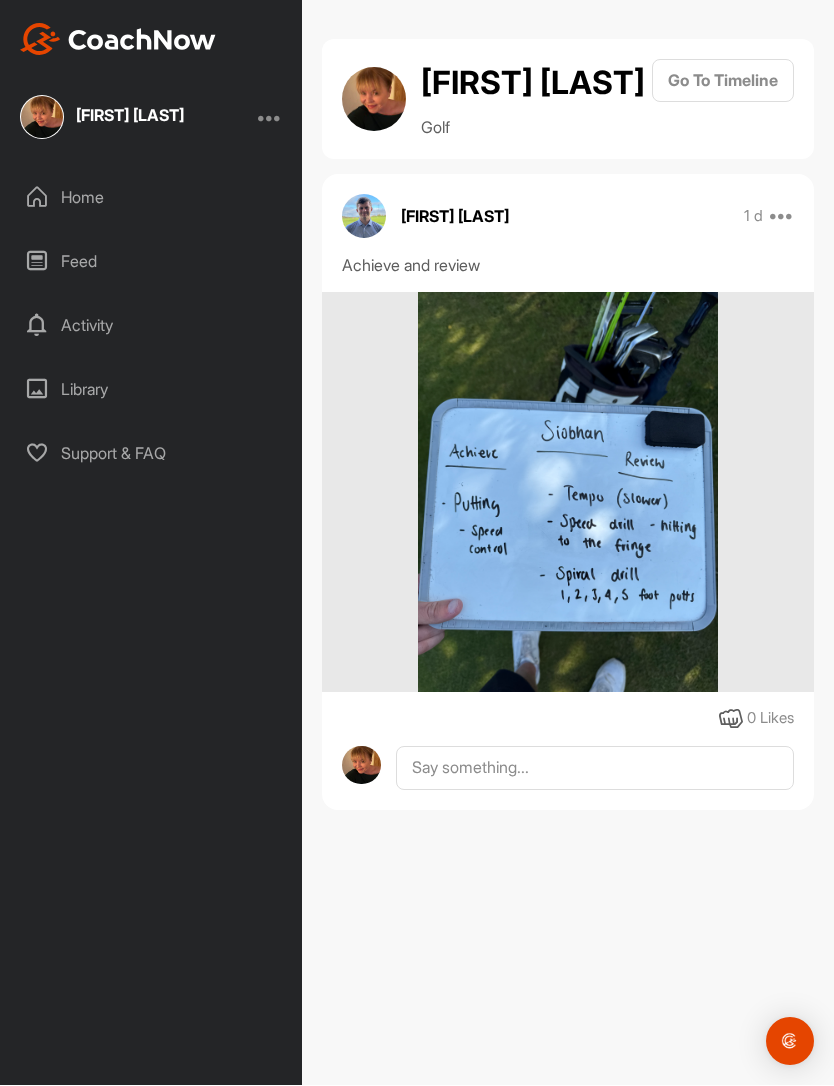 click on "Feed" at bounding box center [152, 262] 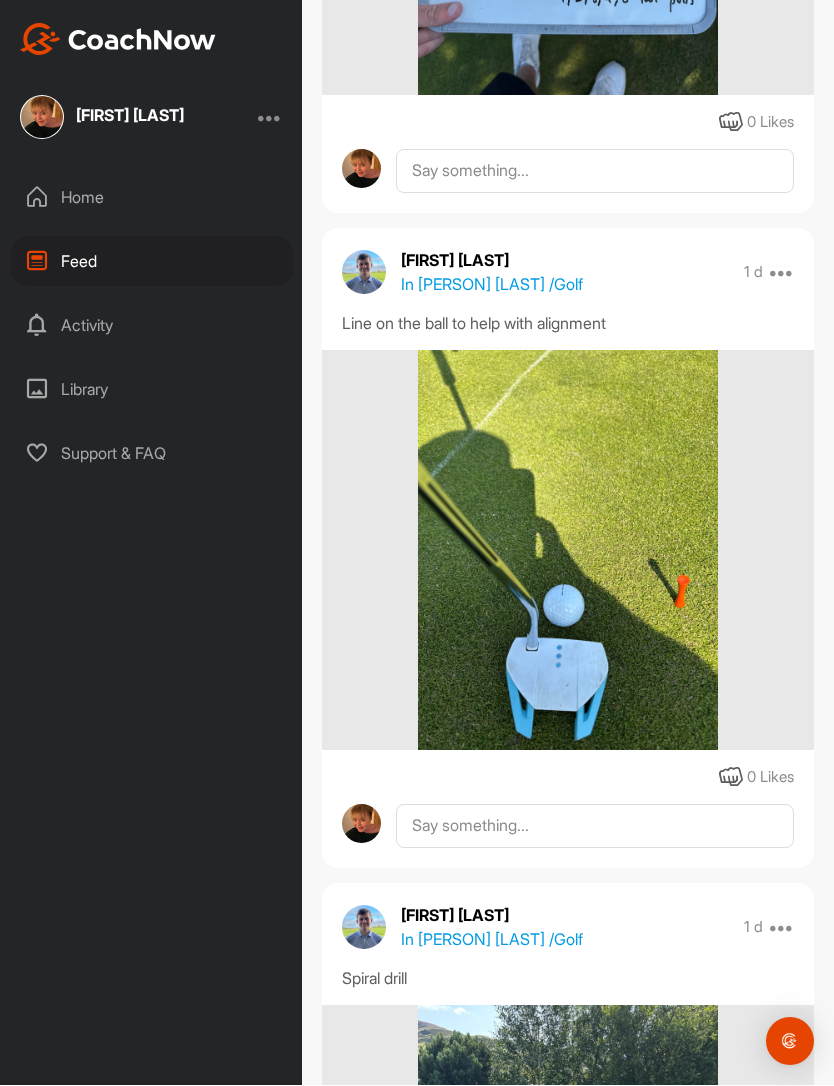 scroll, scrollTop: 700, scrollLeft: 0, axis: vertical 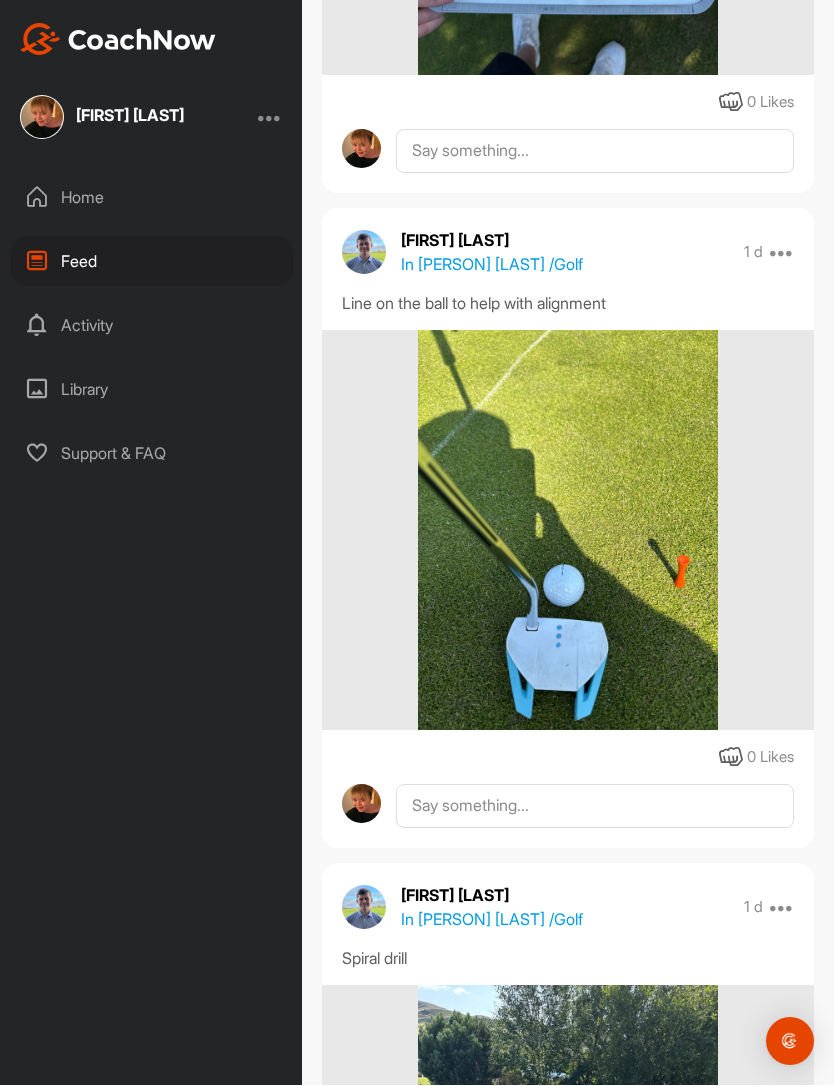 click at bounding box center (568, 531) 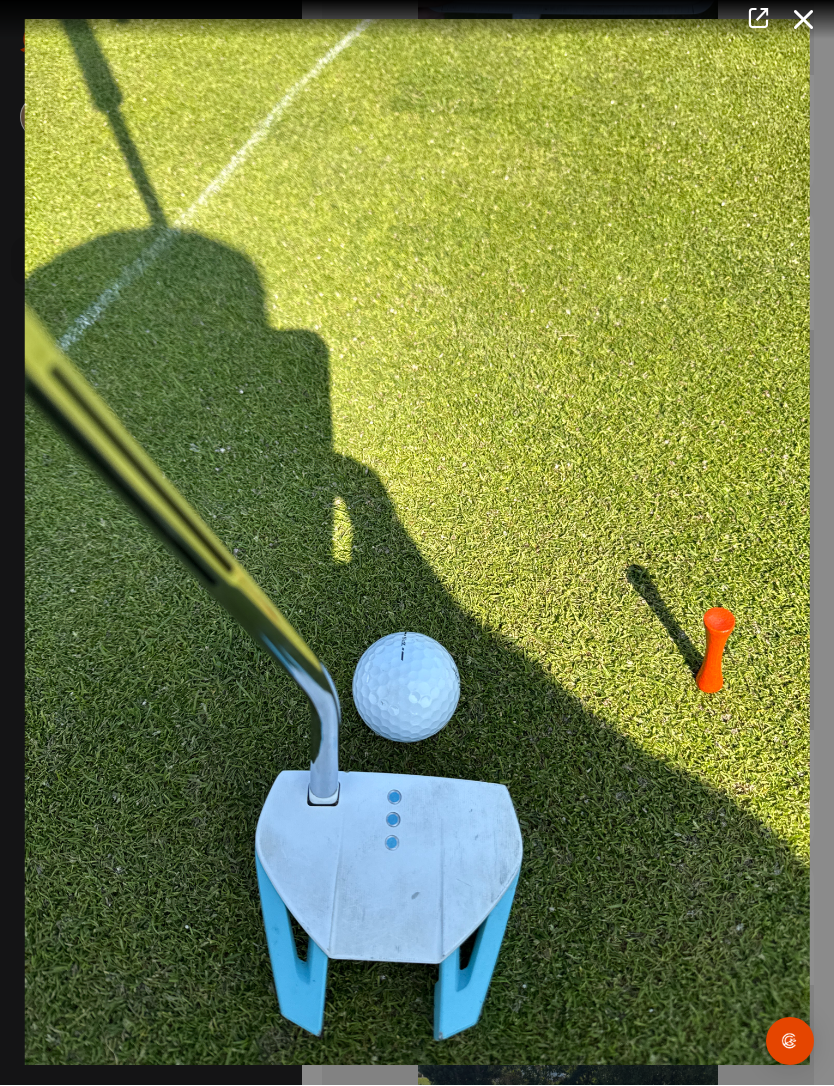 click at bounding box center (804, 20) 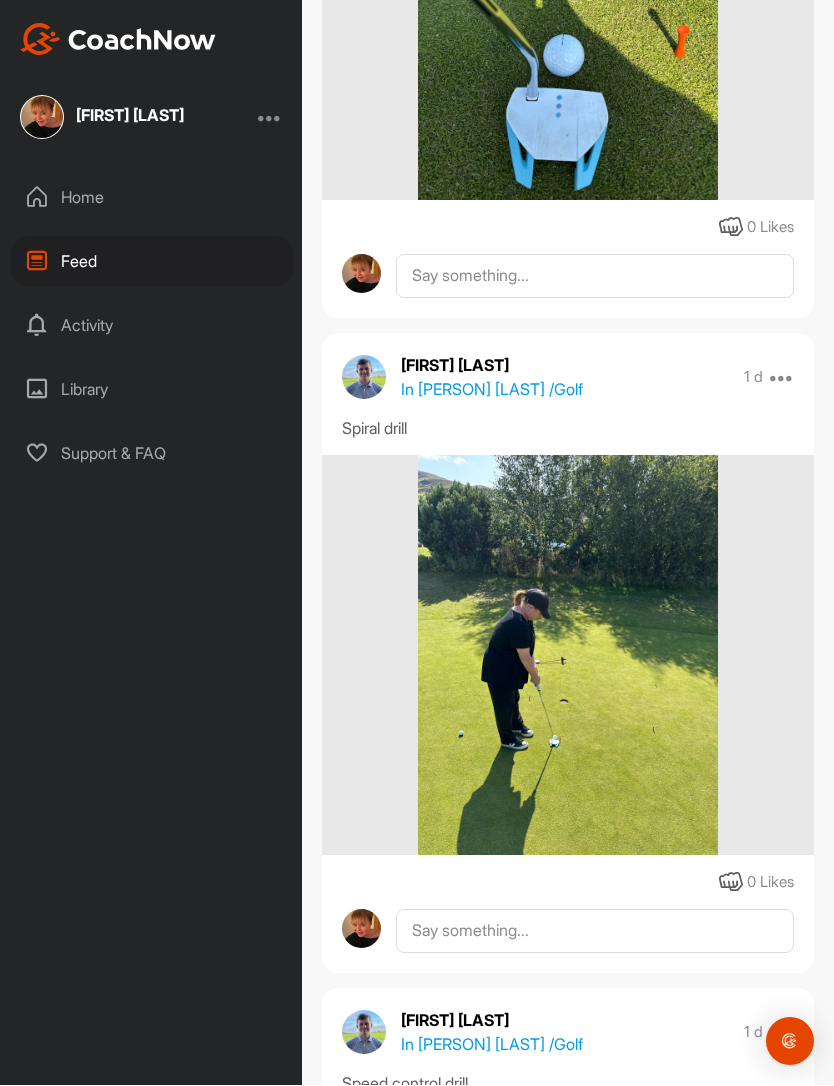 scroll, scrollTop: 1249, scrollLeft: 0, axis: vertical 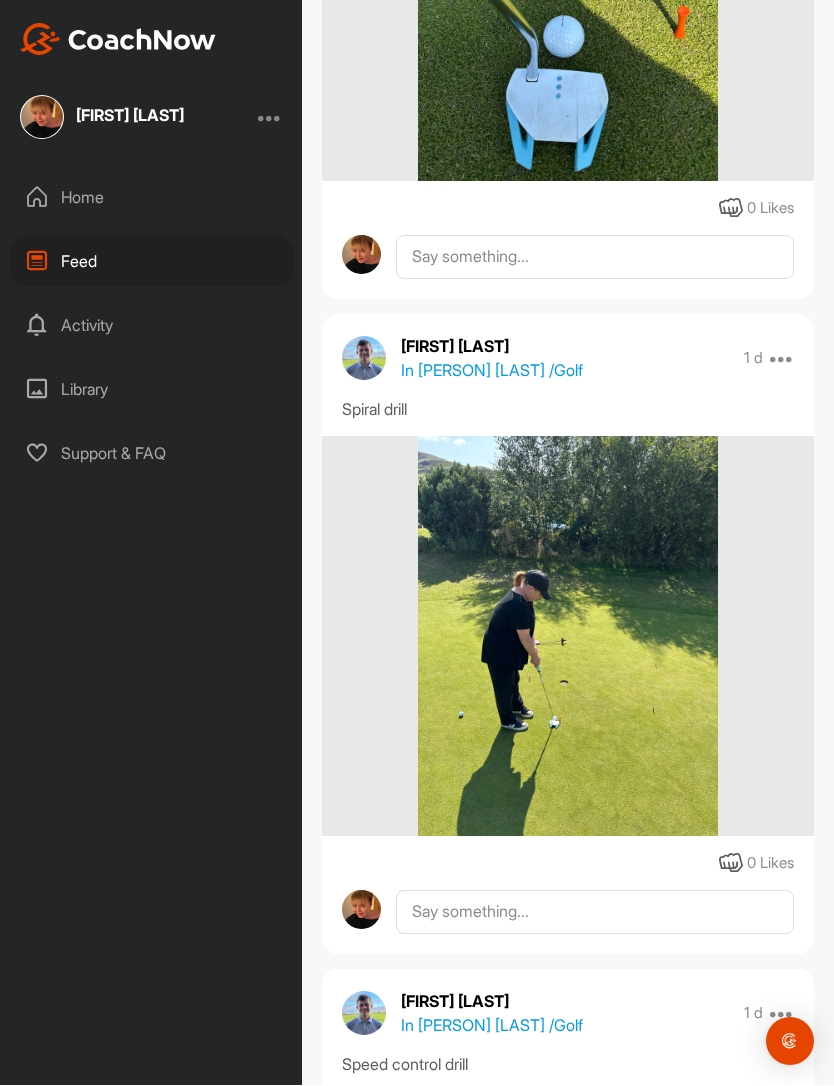 click at bounding box center (568, 637) 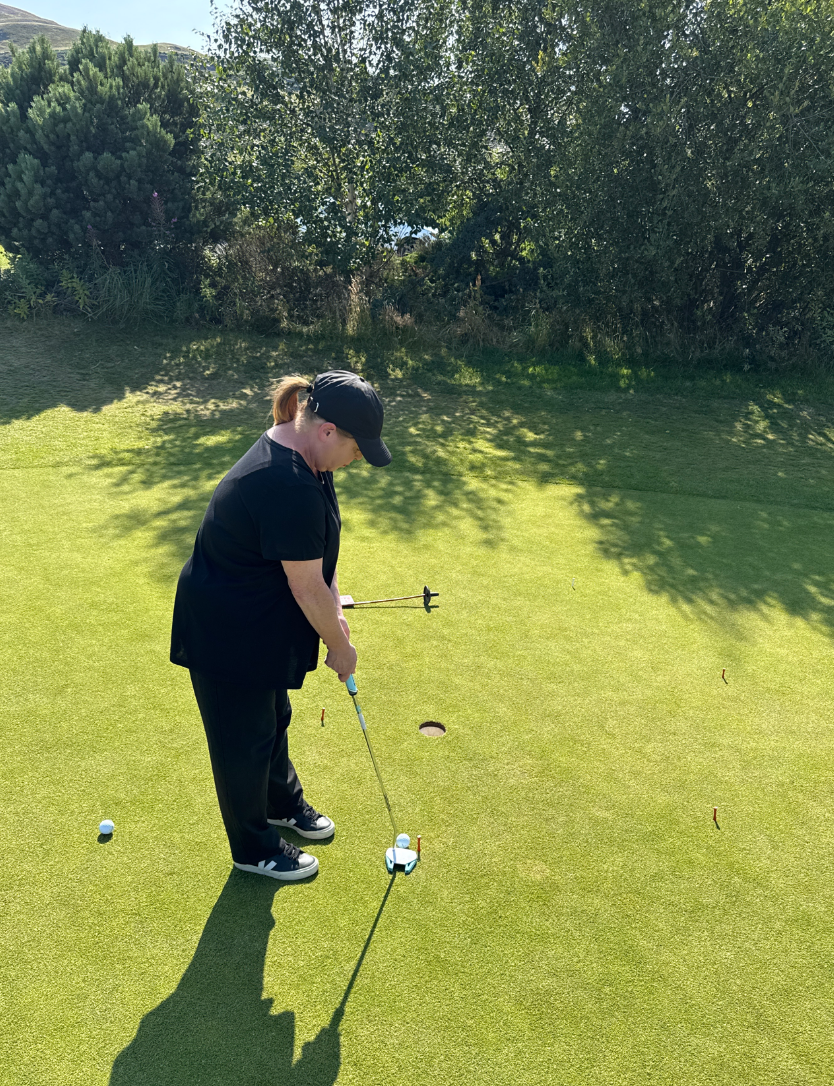 scroll, scrollTop: 0, scrollLeft: 0, axis: both 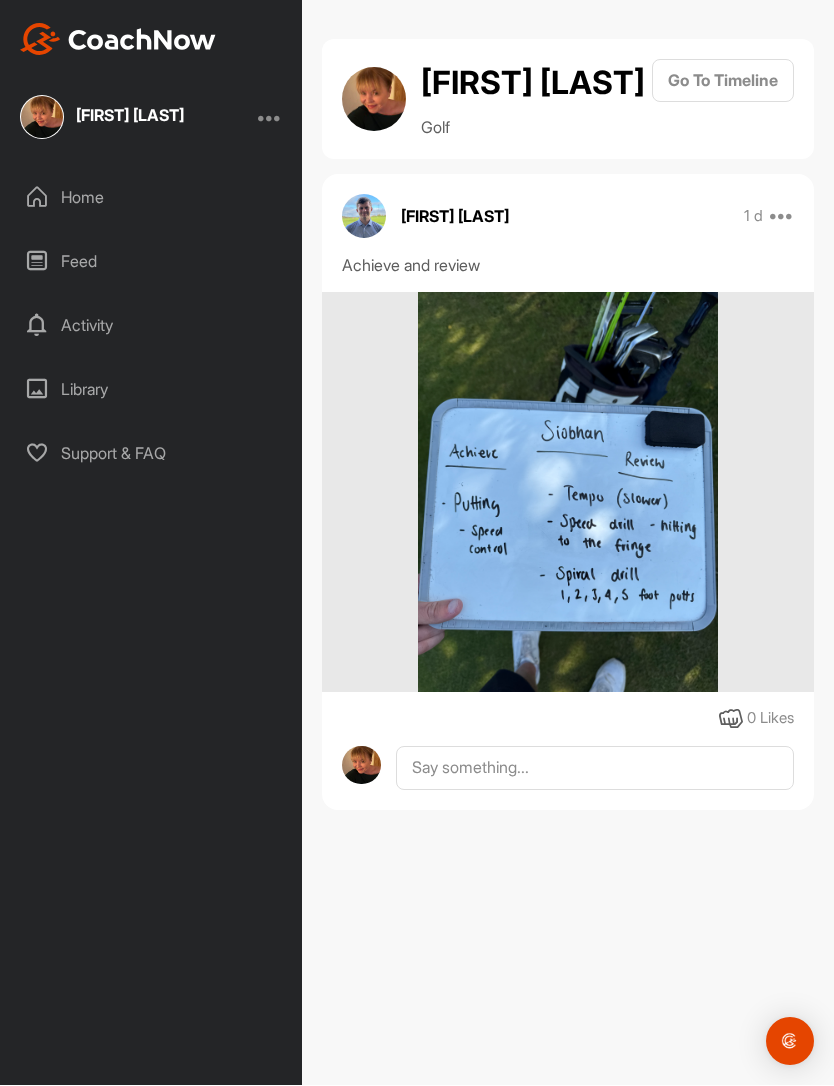 click on "Feed" at bounding box center (152, 262) 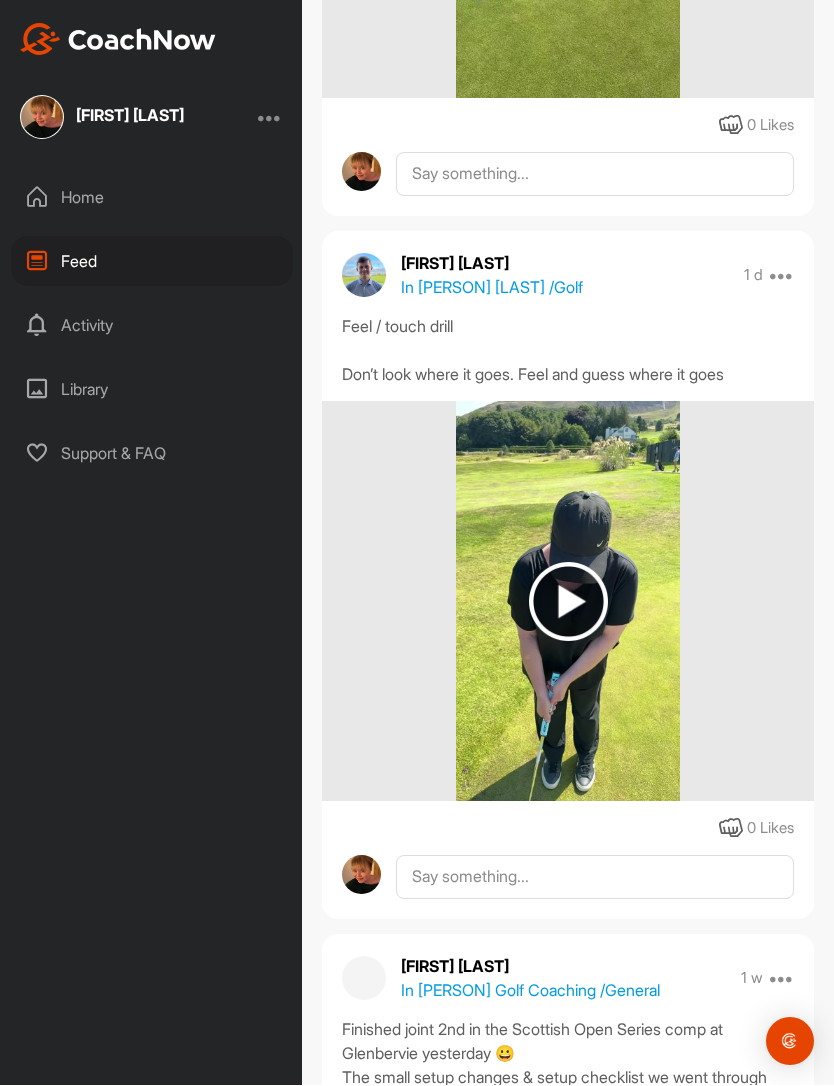 scroll, scrollTop: 2645, scrollLeft: 0, axis: vertical 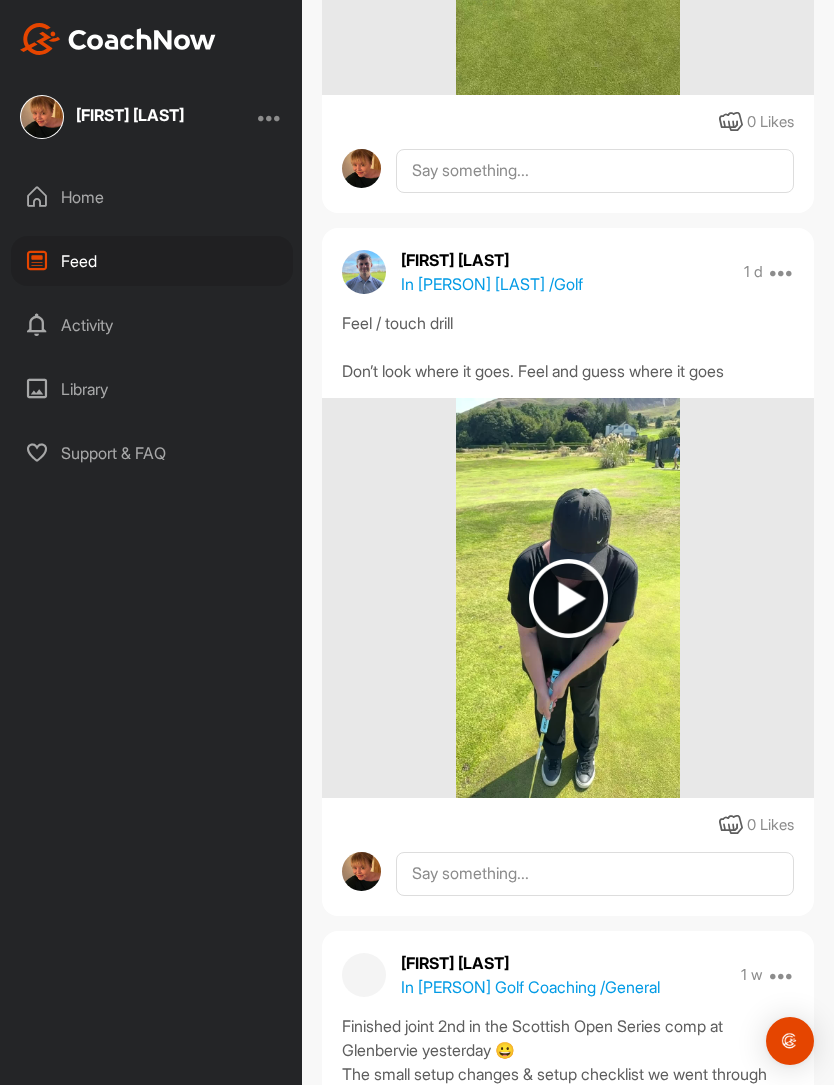 click at bounding box center [568, 599] 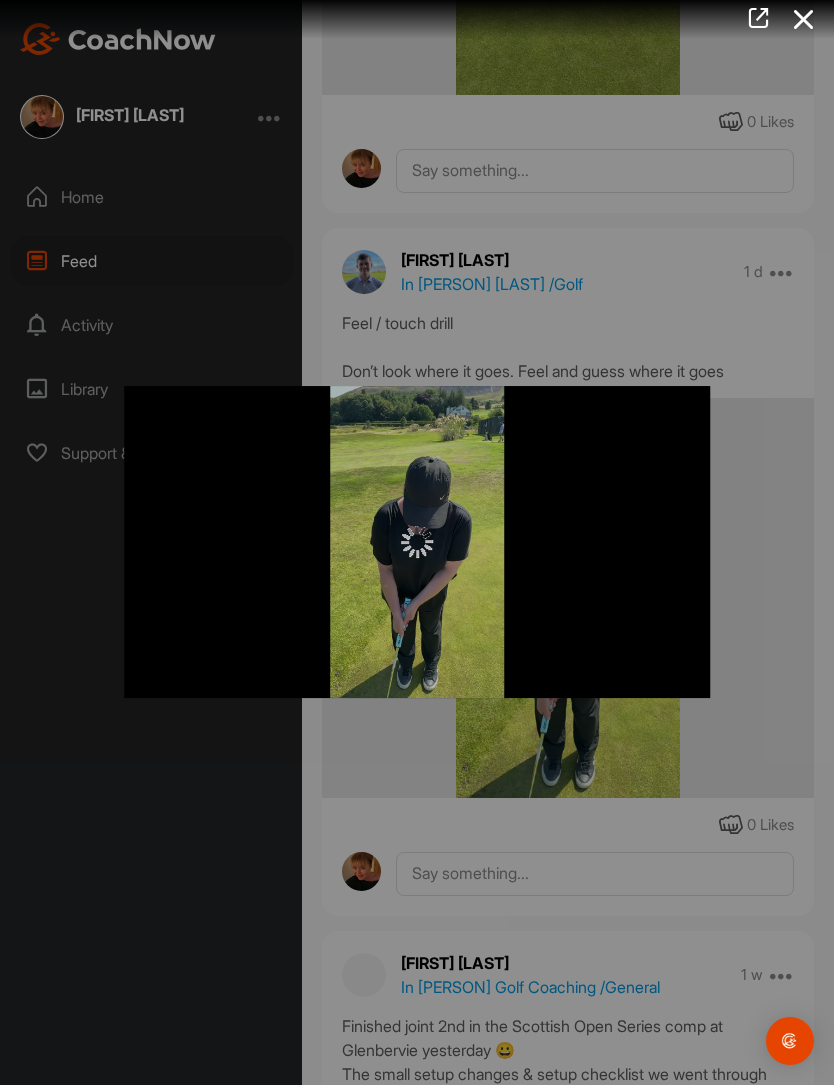 scroll, scrollTop: 0, scrollLeft: 0, axis: both 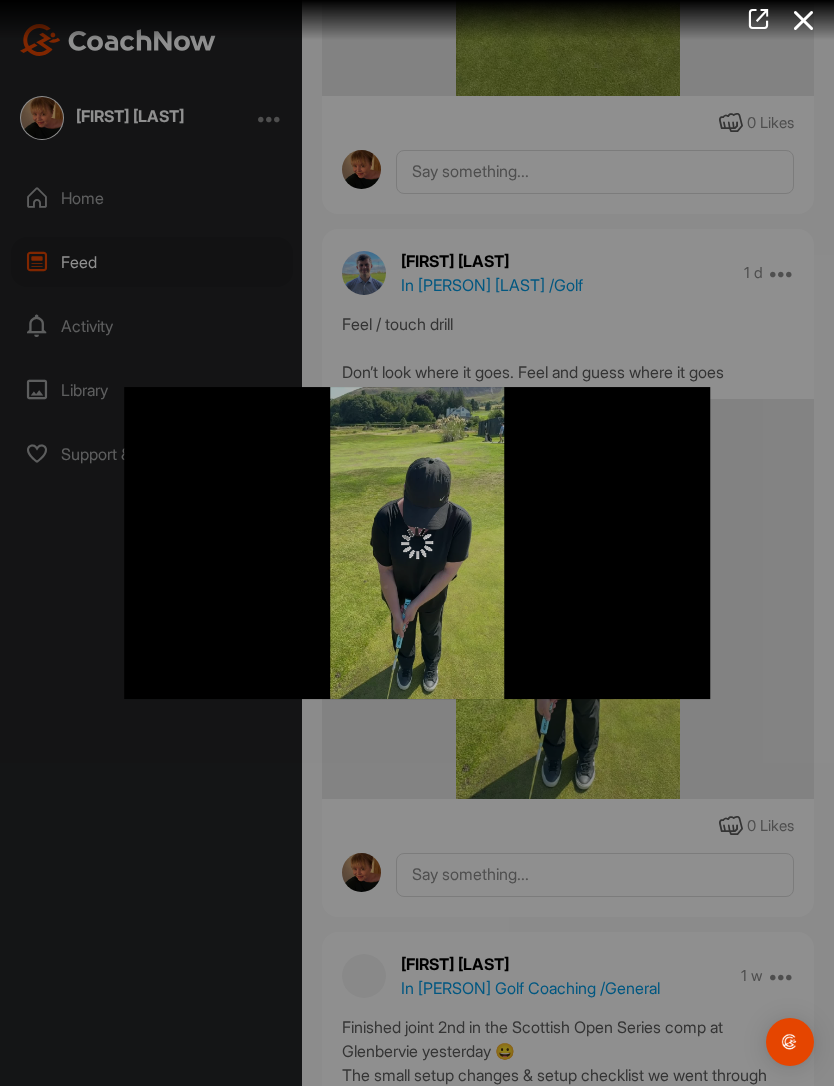 click at bounding box center (804, 20) 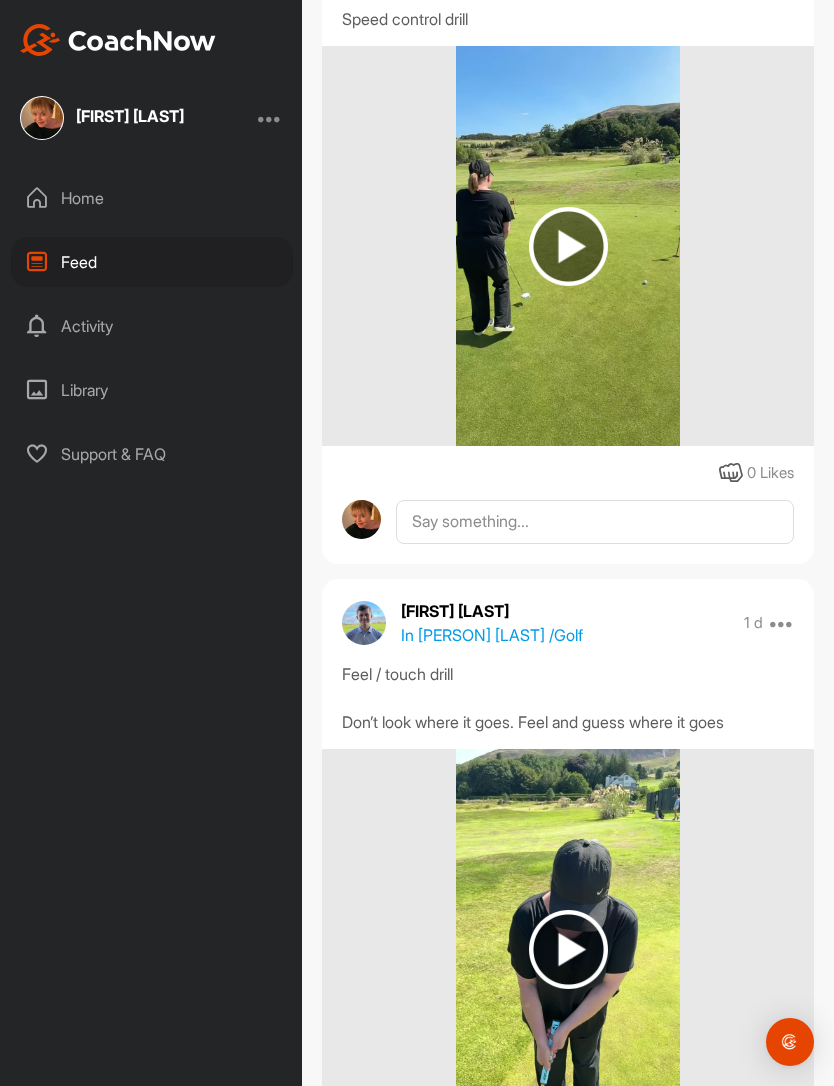 scroll, scrollTop: 2270, scrollLeft: 0, axis: vertical 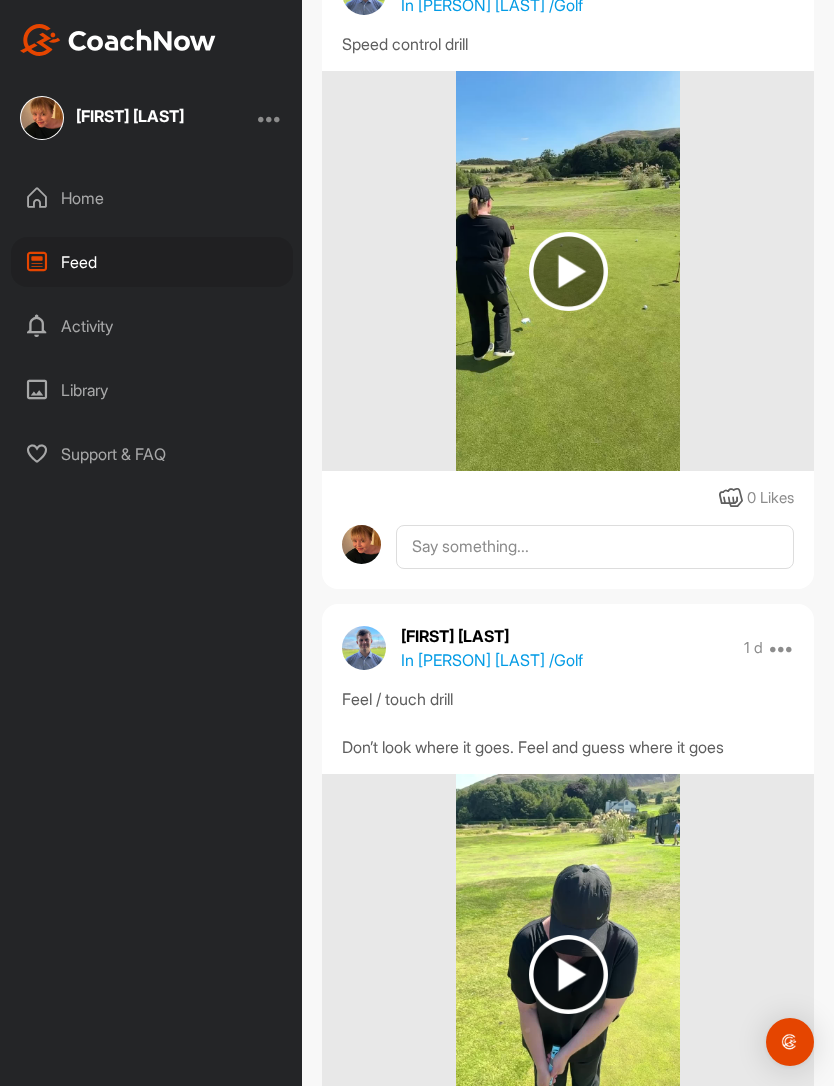 click at bounding box center [568, 271] 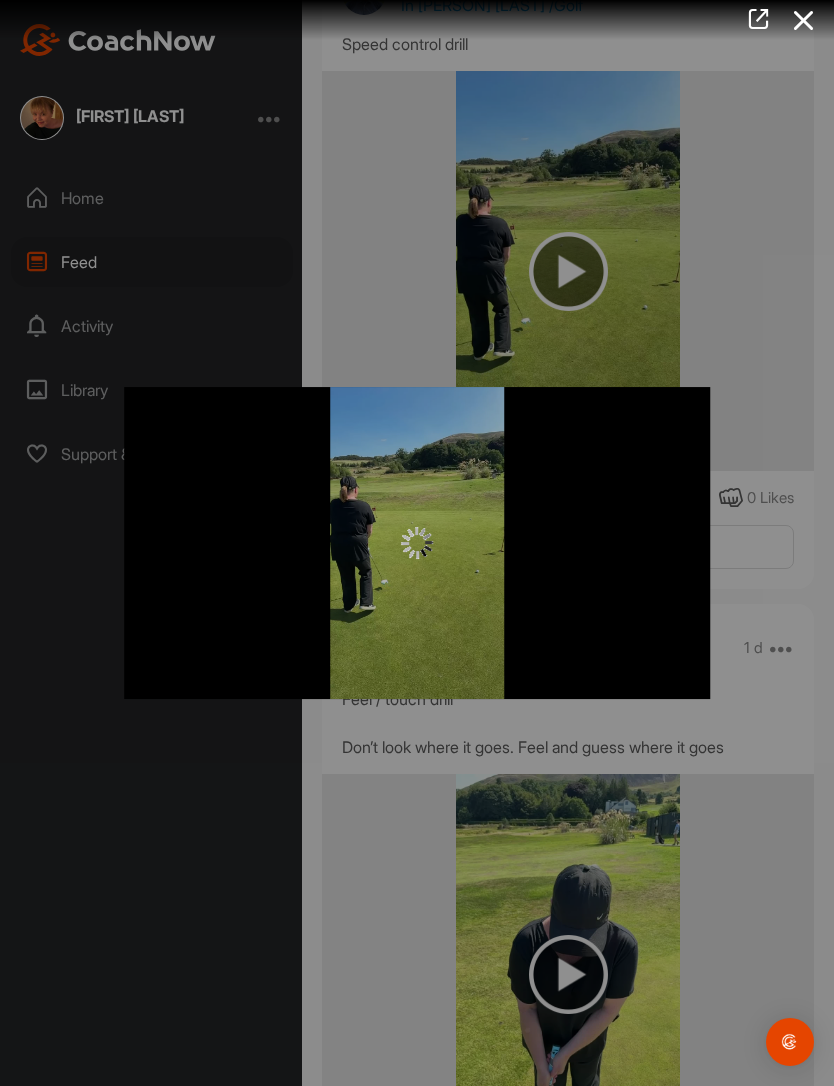 scroll, scrollTop: 59, scrollLeft: 0, axis: vertical 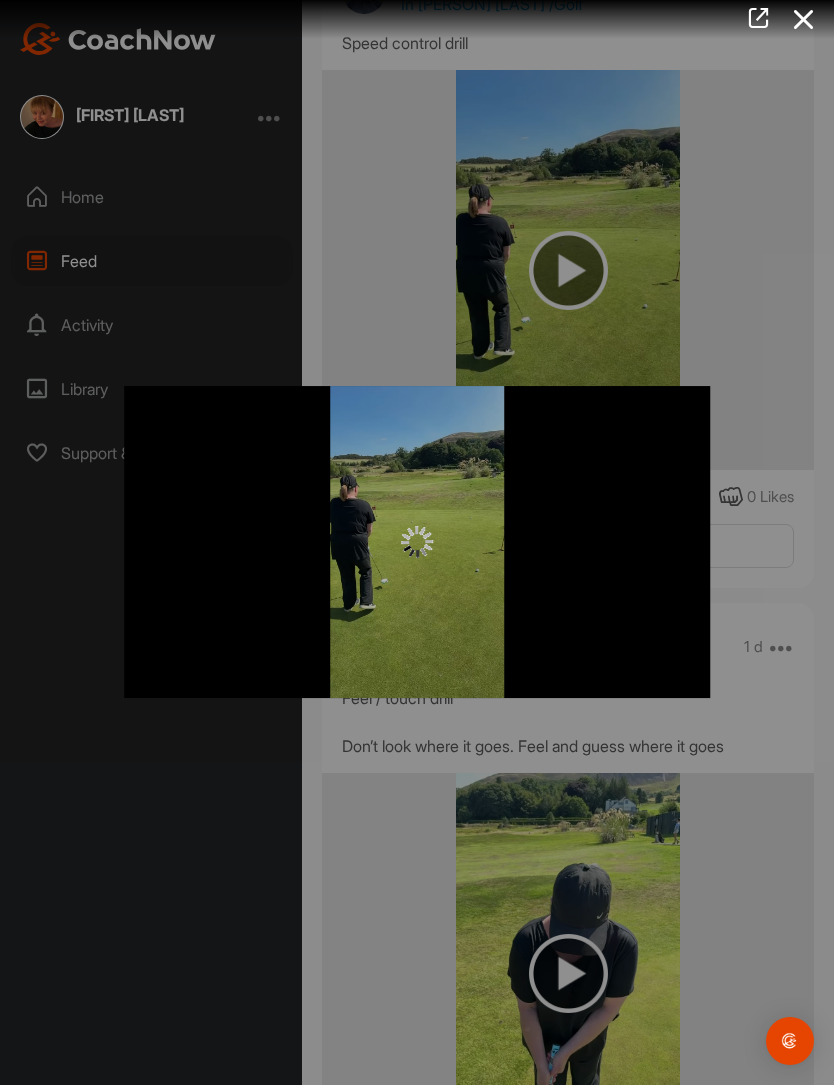 click at bounding box center [417, 543] 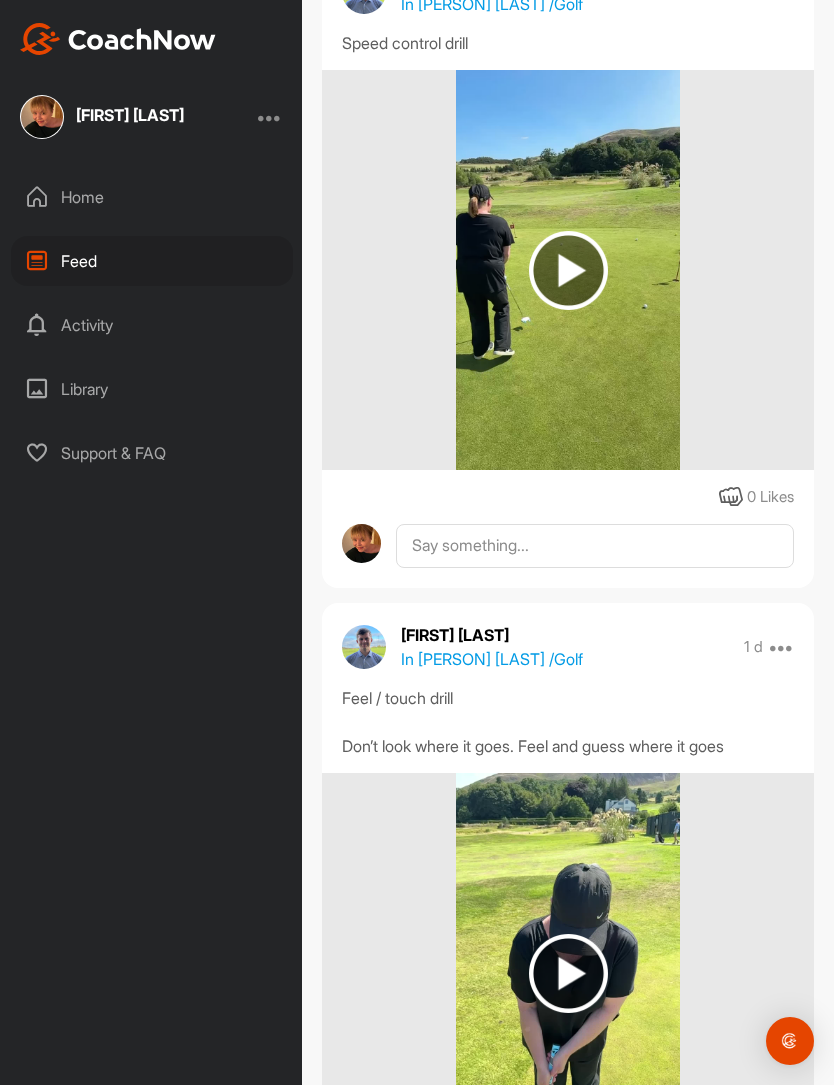 click at bounding box center [568, 974] 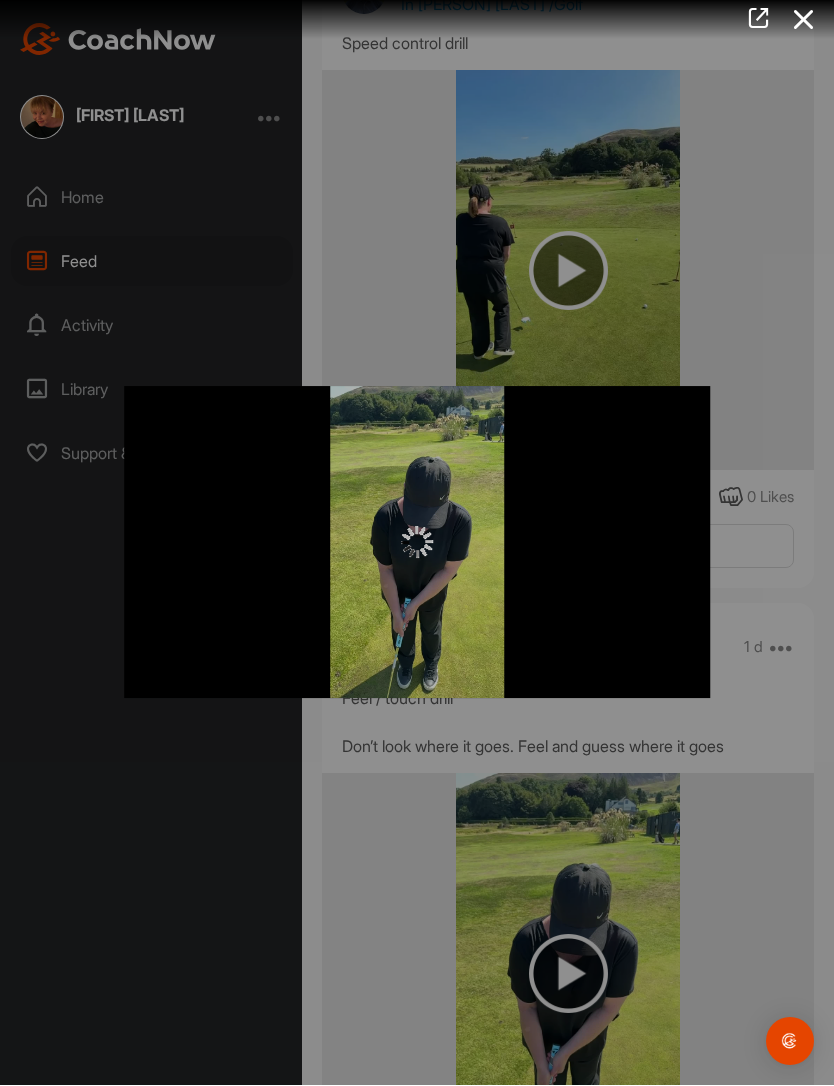 click at bounding box center (417, 543) 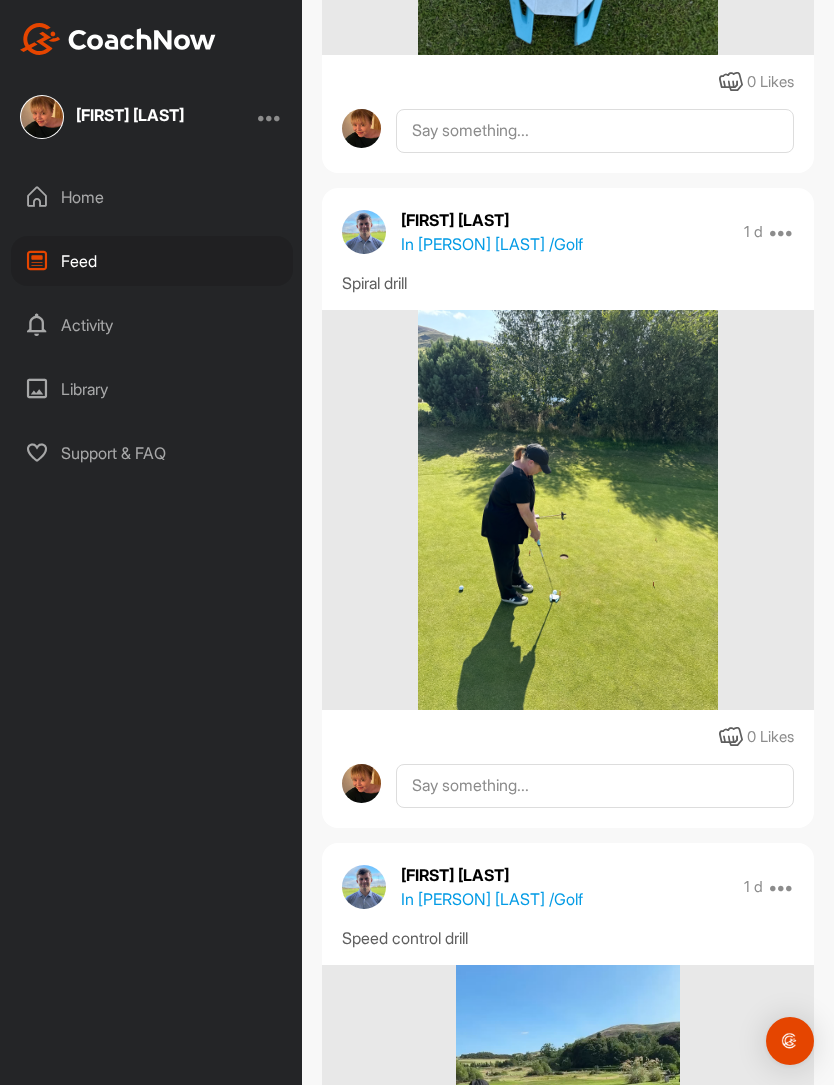 scroll, scrollTop: 1385, scrollLeft: 0, axis: vertical 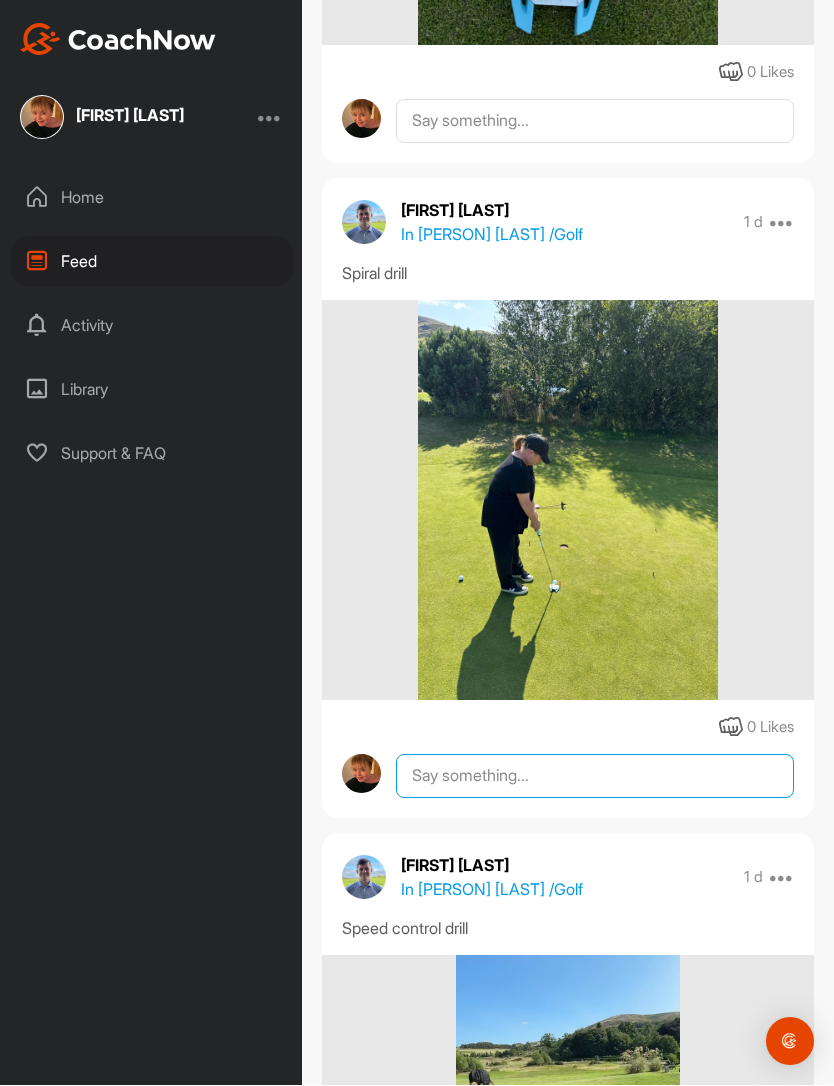 click at bounding box center [595, 777] 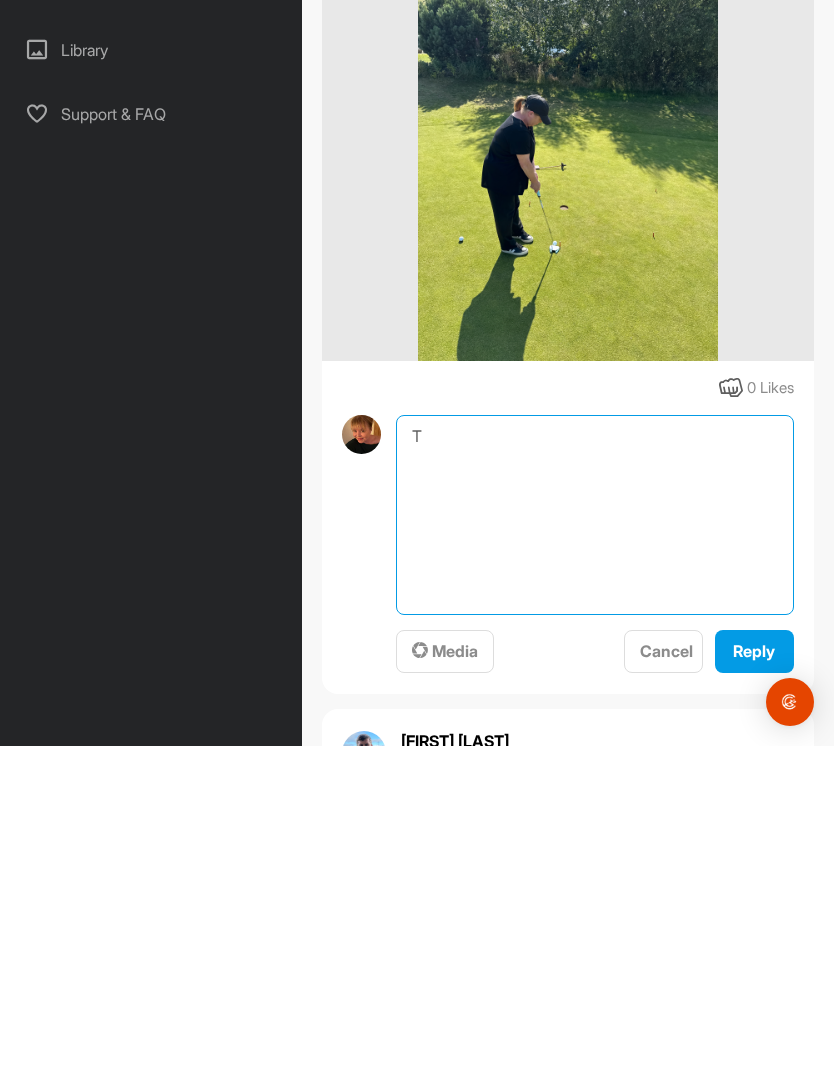 scroll, scrollTop: 59, scrollLeft: 0, axis: vertical 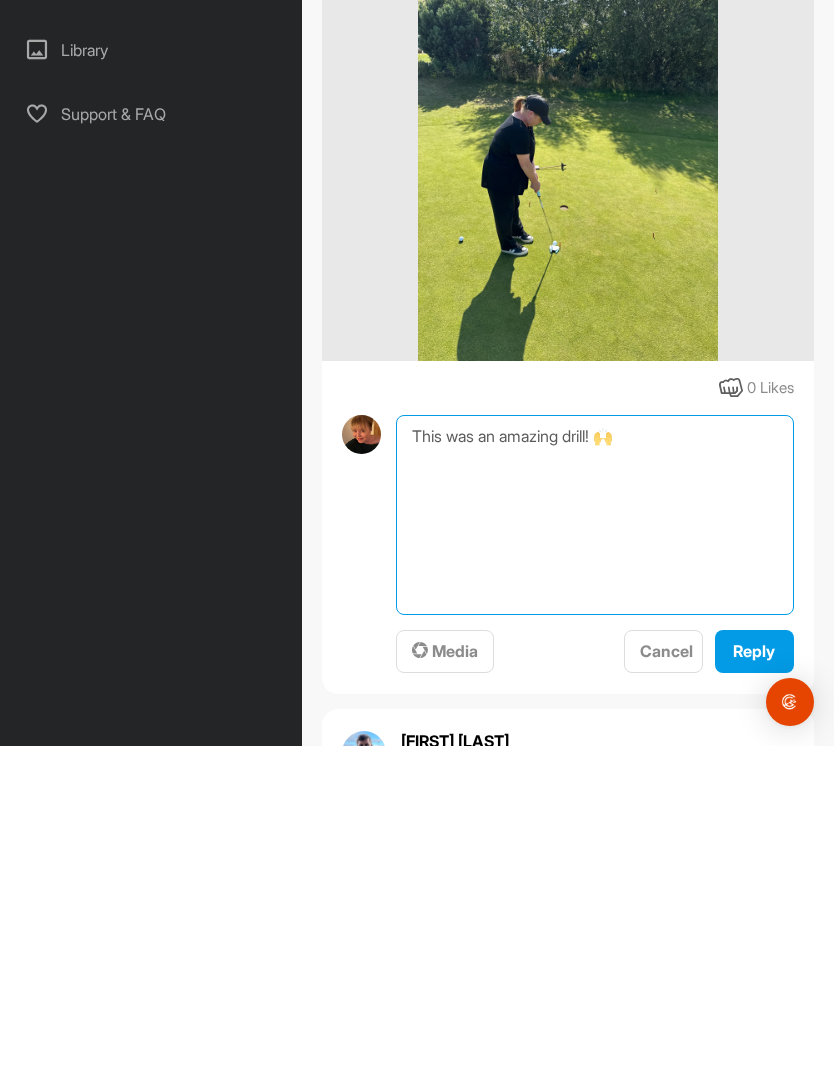 type on "This was an amazing drill! 🙌" 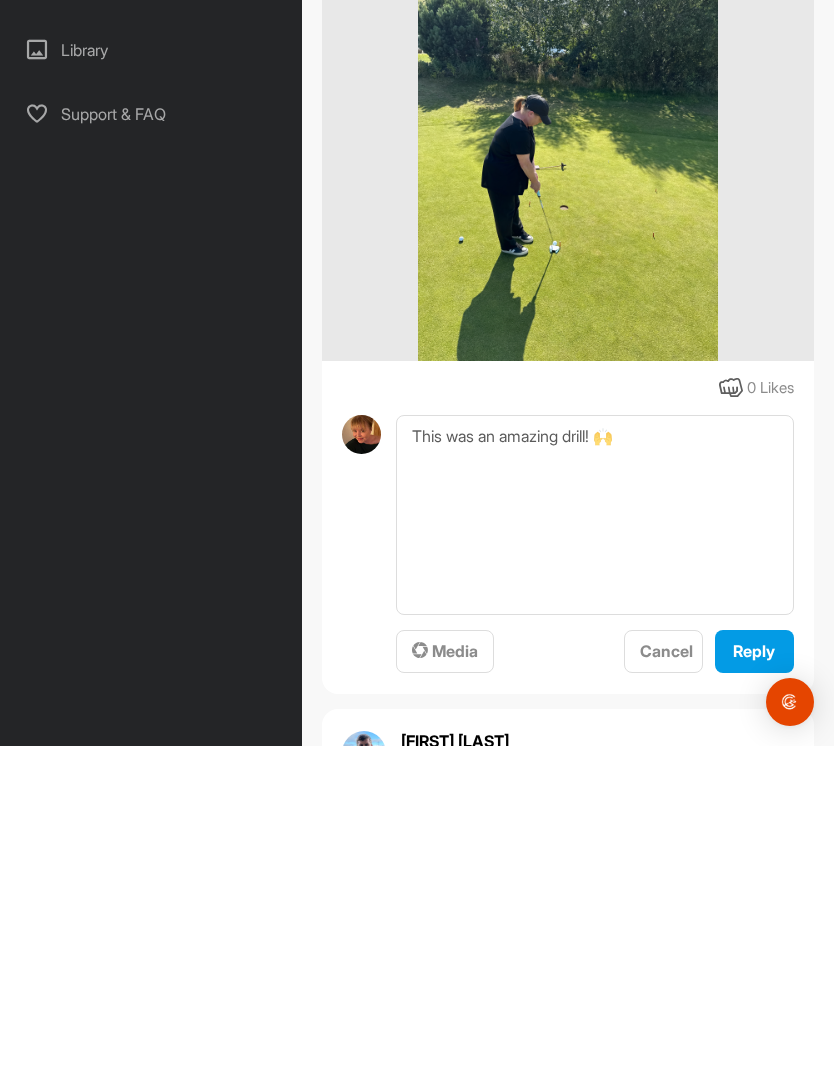 click on "Reply" at bounding box center (754, 991) 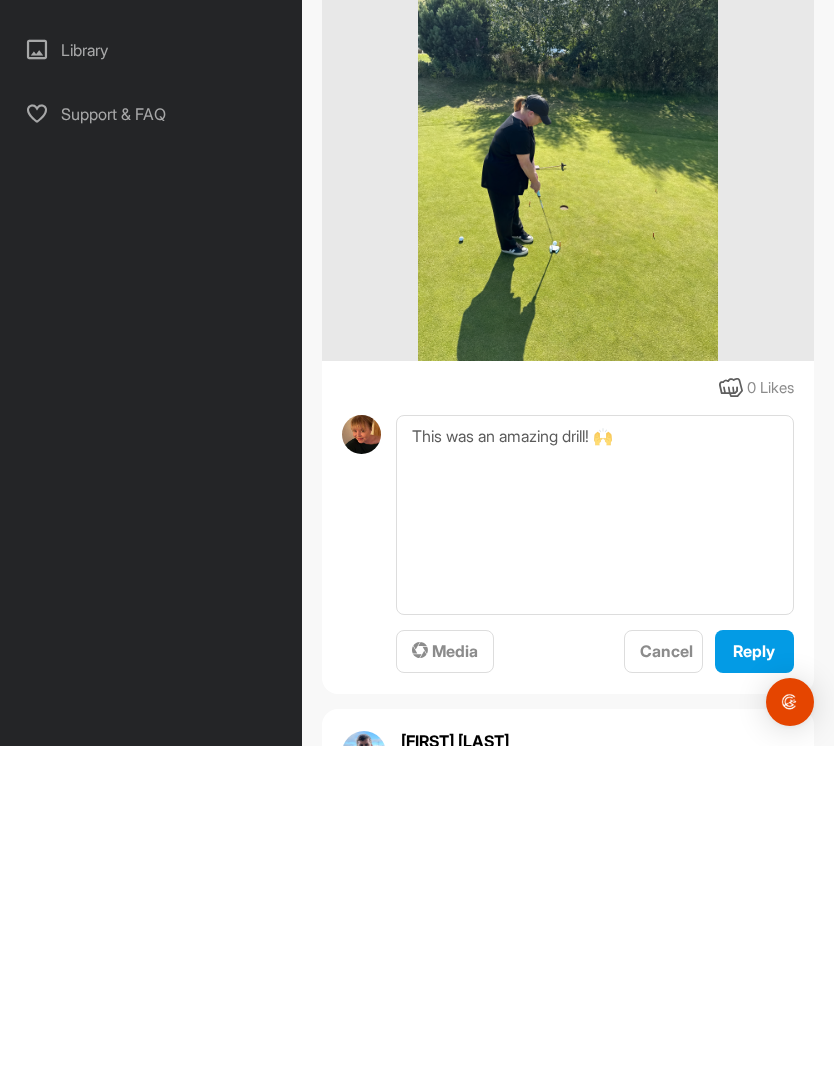 type 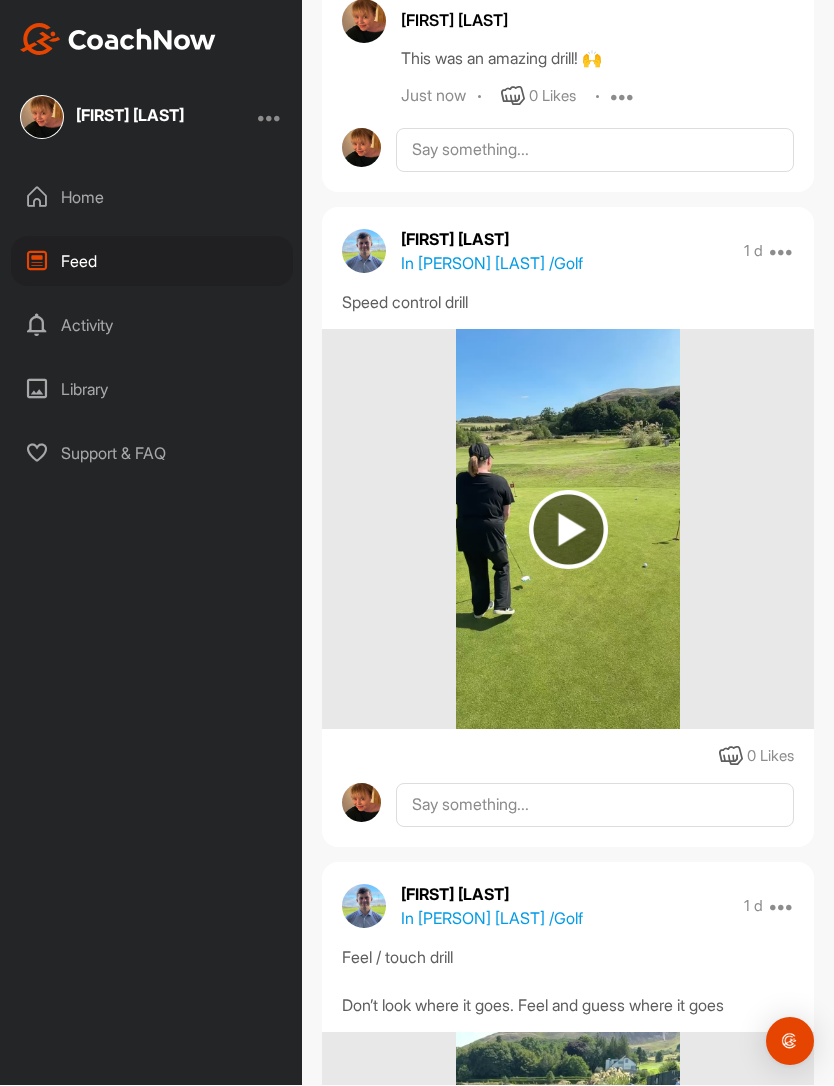 scroll, scrollTop: 2173, scrollLeft: 0, axis: vertical 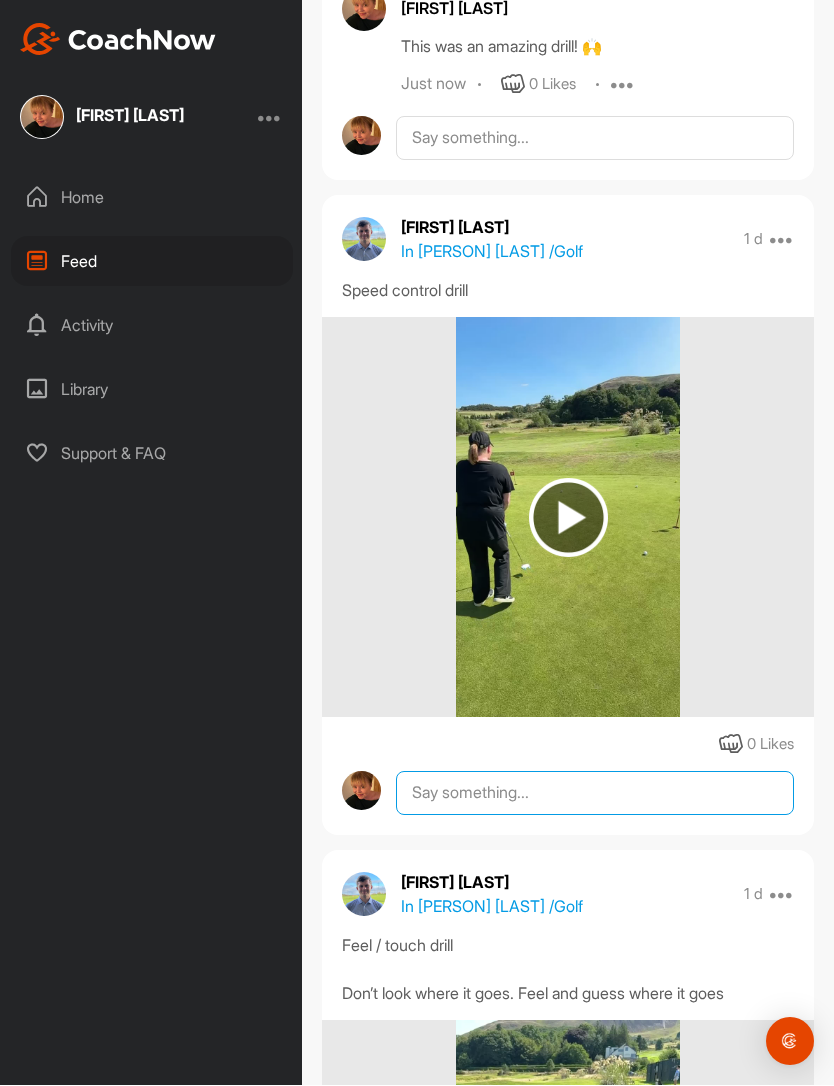 click at bounding box center [595, 794] 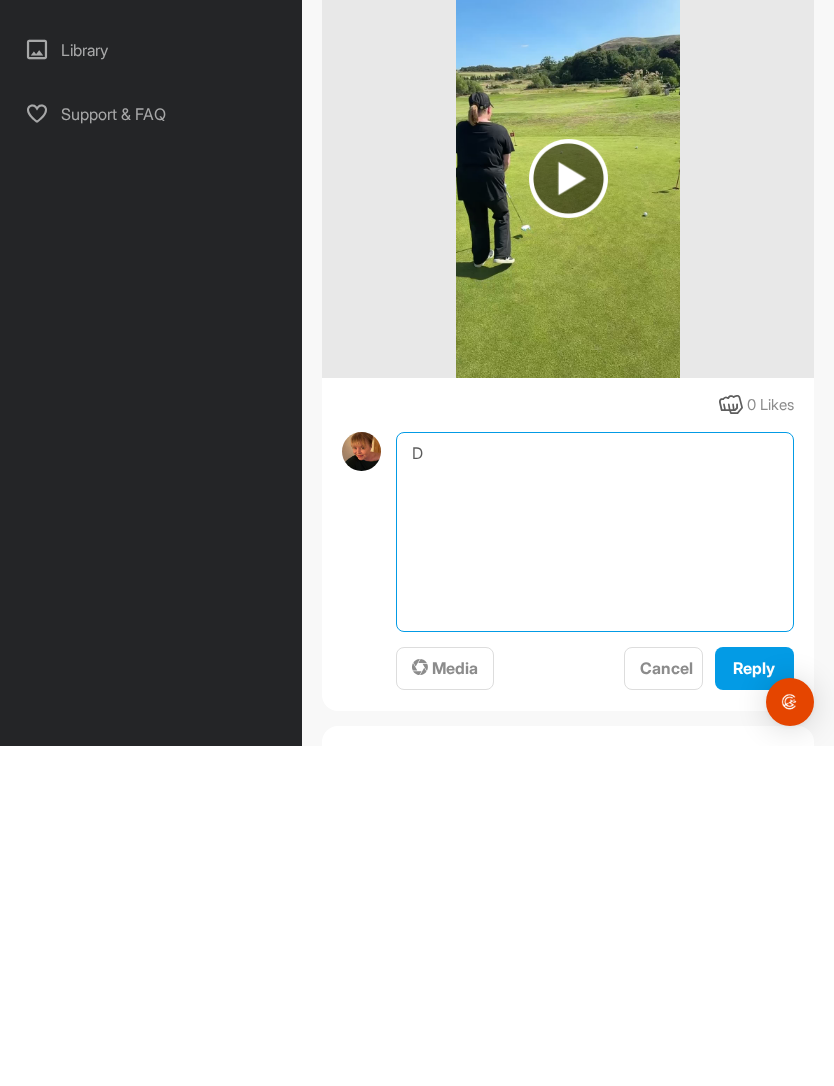 scroll, scrollTop: 59, scrollLeft: 0, axis: vertical 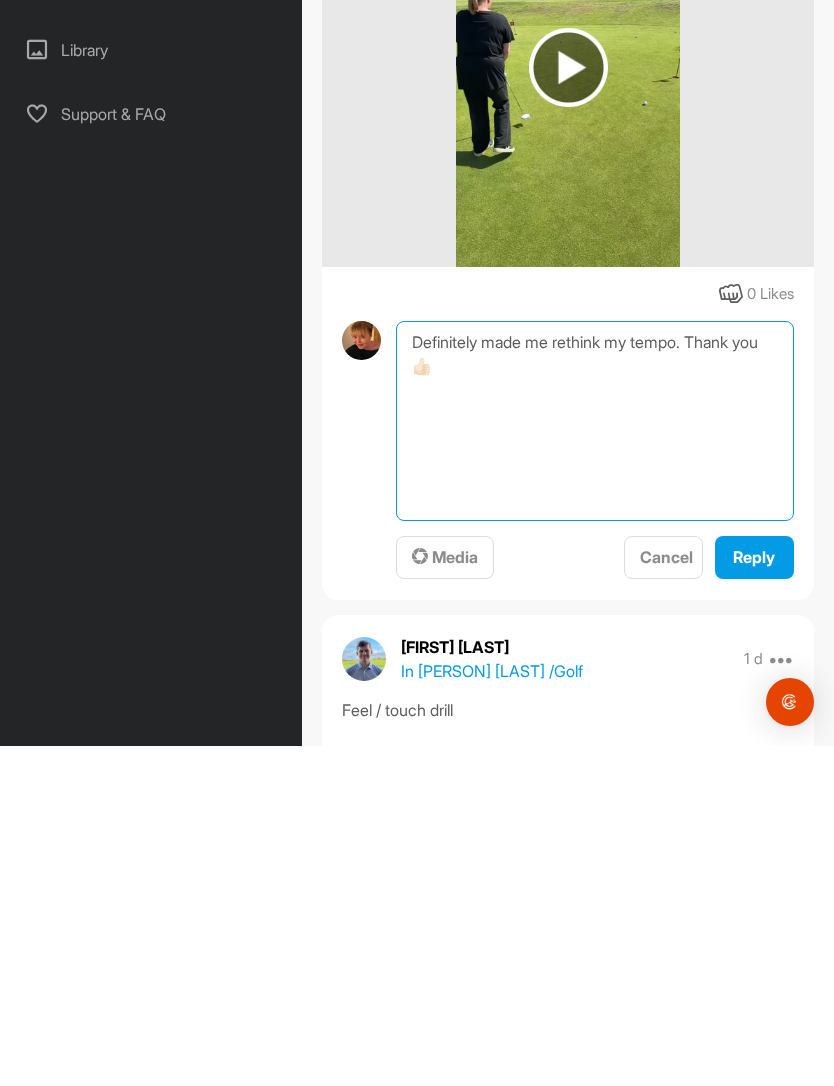 type on "Definitely made me rethink my tempo. Thank you 👍🏻" 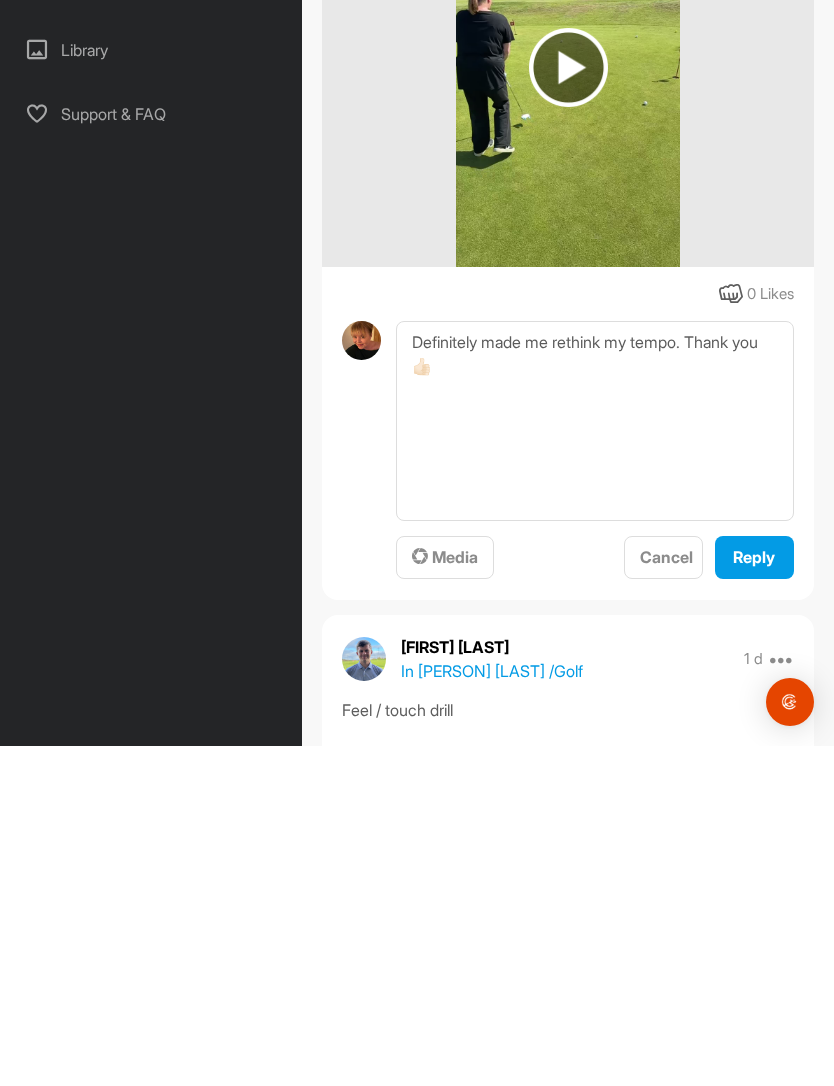 click on "Reply" at bounding box center [754, 897] 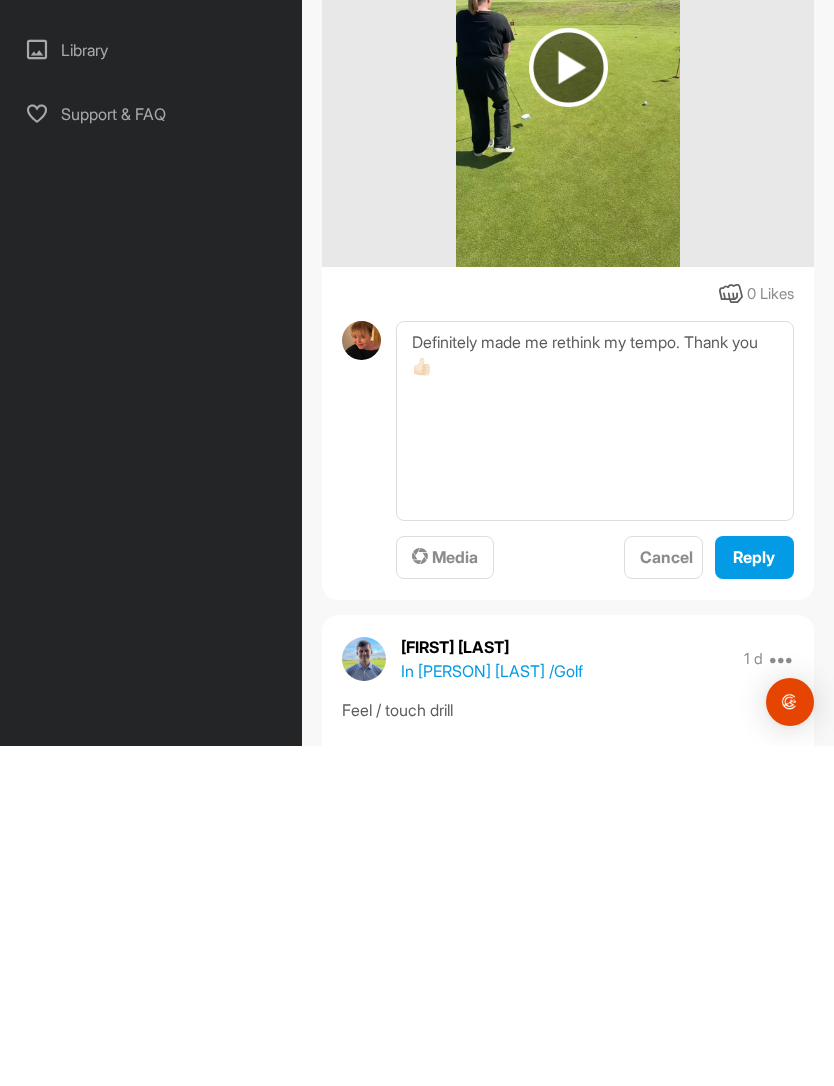 type 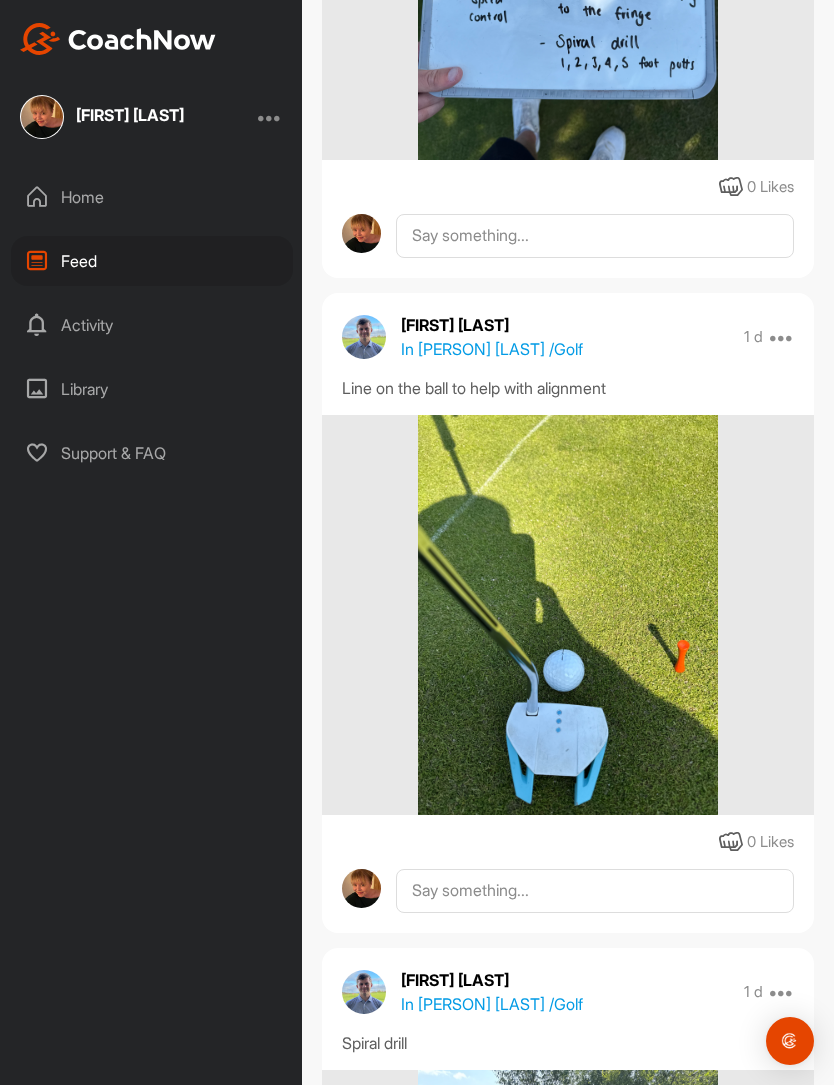 scroll, scrollTop: 626, scrollLeft: 0, axis: vertical 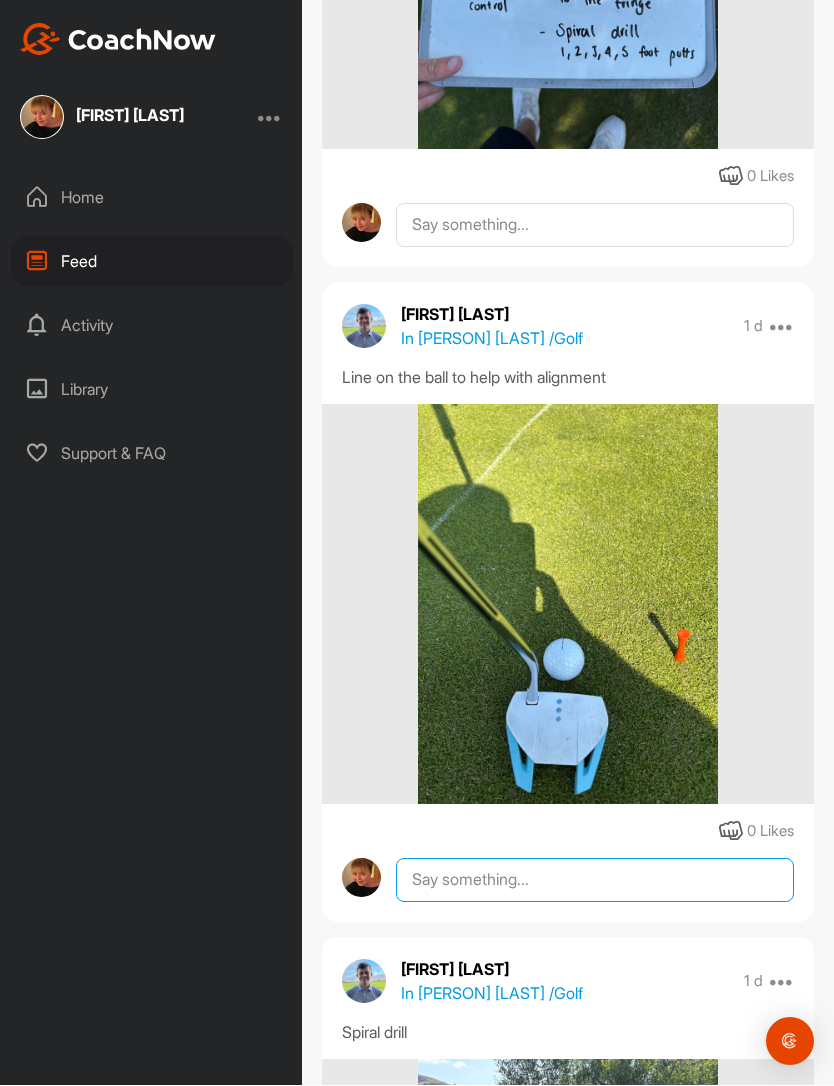 click at bounding box center (595, 881) 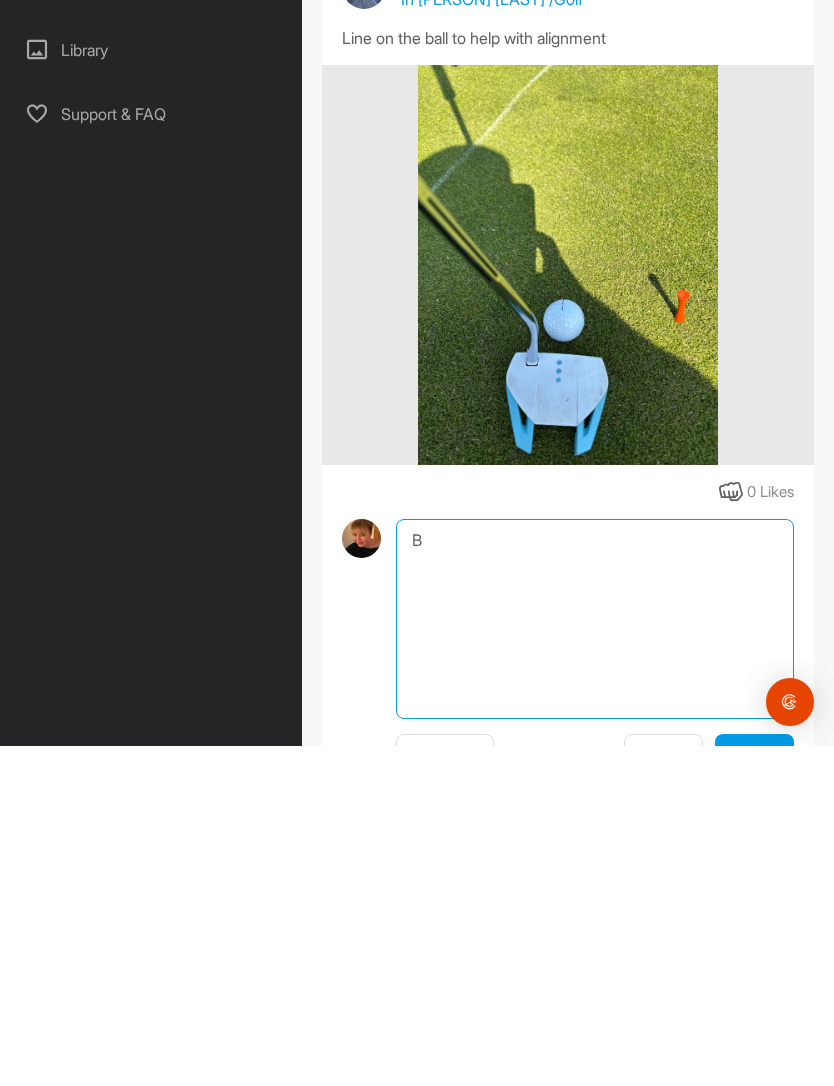 scroll, scrollTop: 59, scrollLeft: 0, axis: vertical 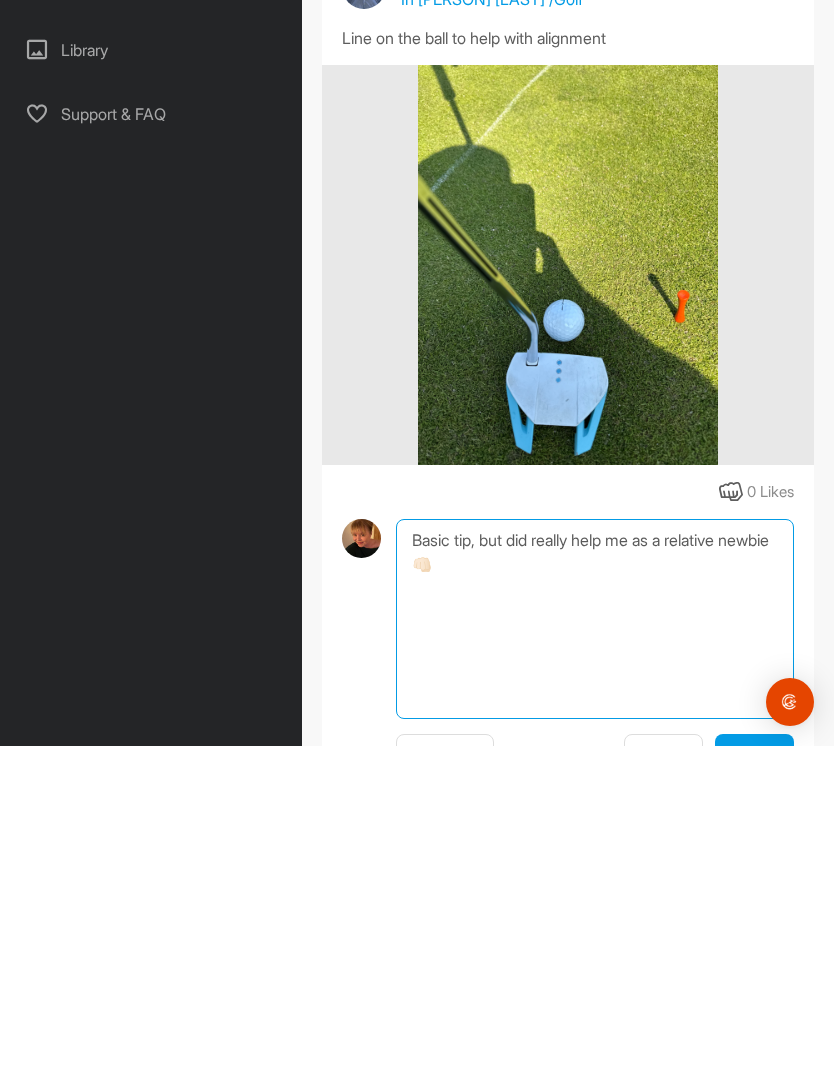 type on "Basic tip, but did really help me as a relative newbie 👊🏻" 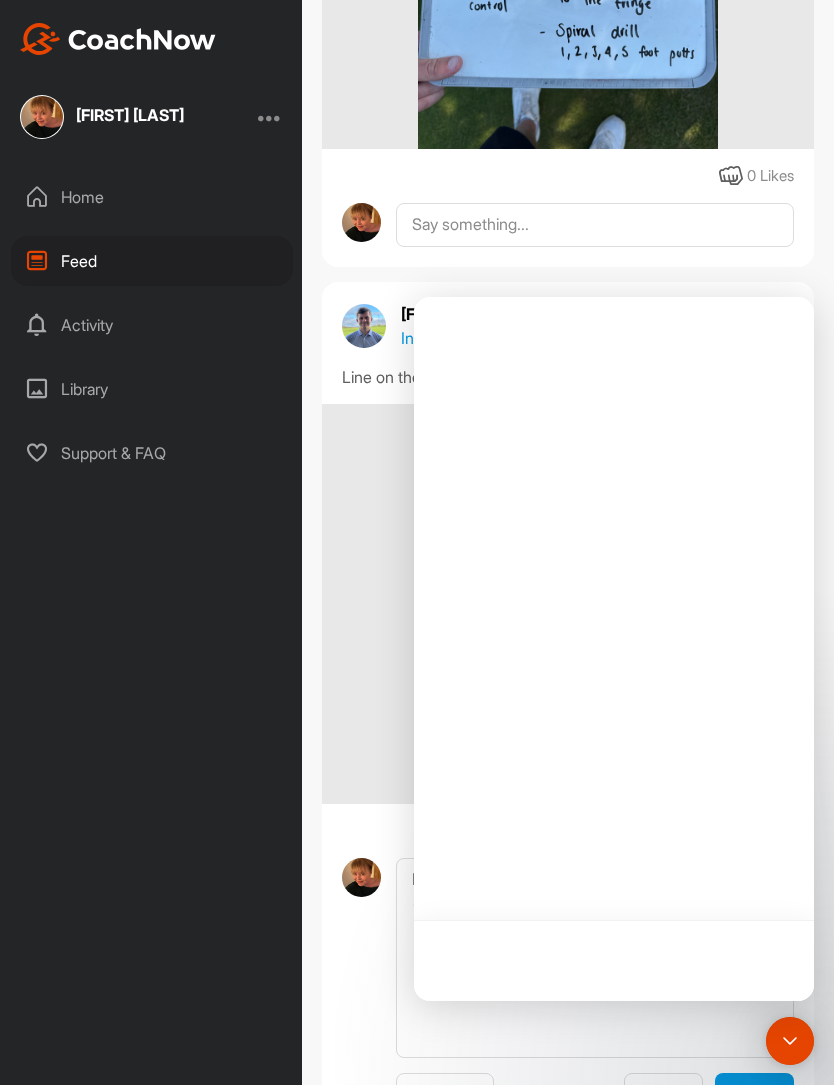 scroll, scrollTop: 0, scrollLeft: 0, axis: both 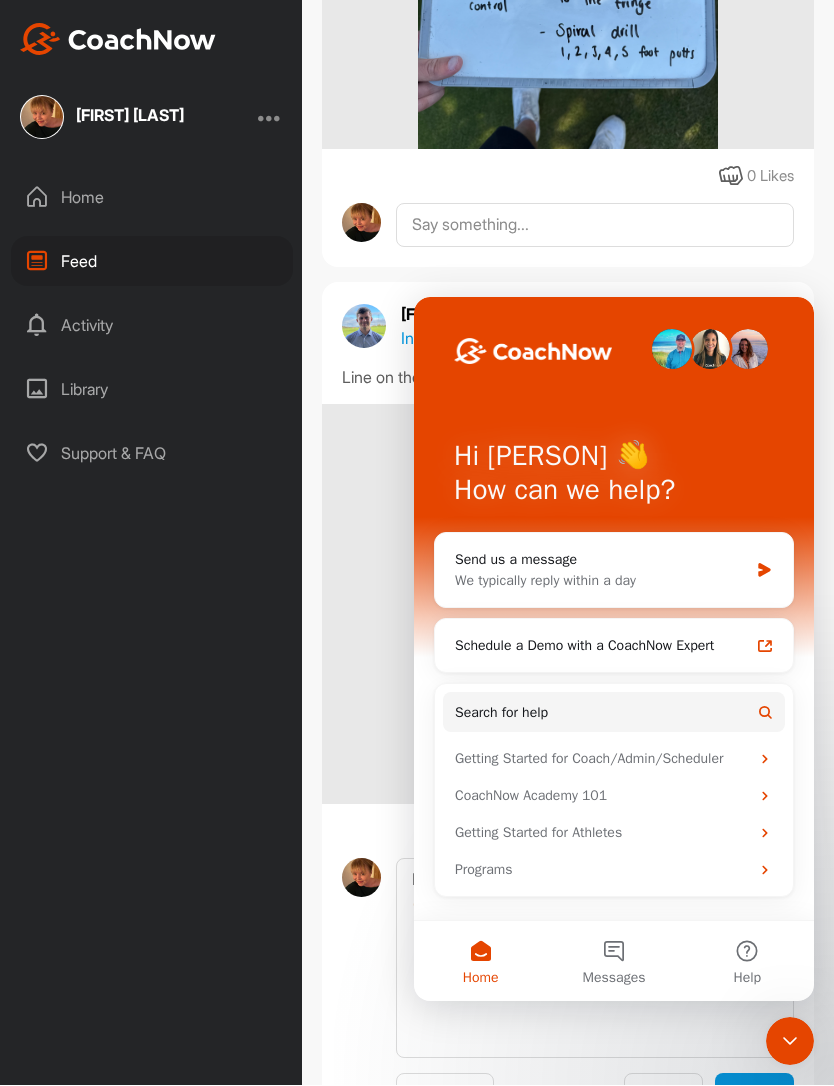 click on "Cancel" at bounding box center (664, 1095) 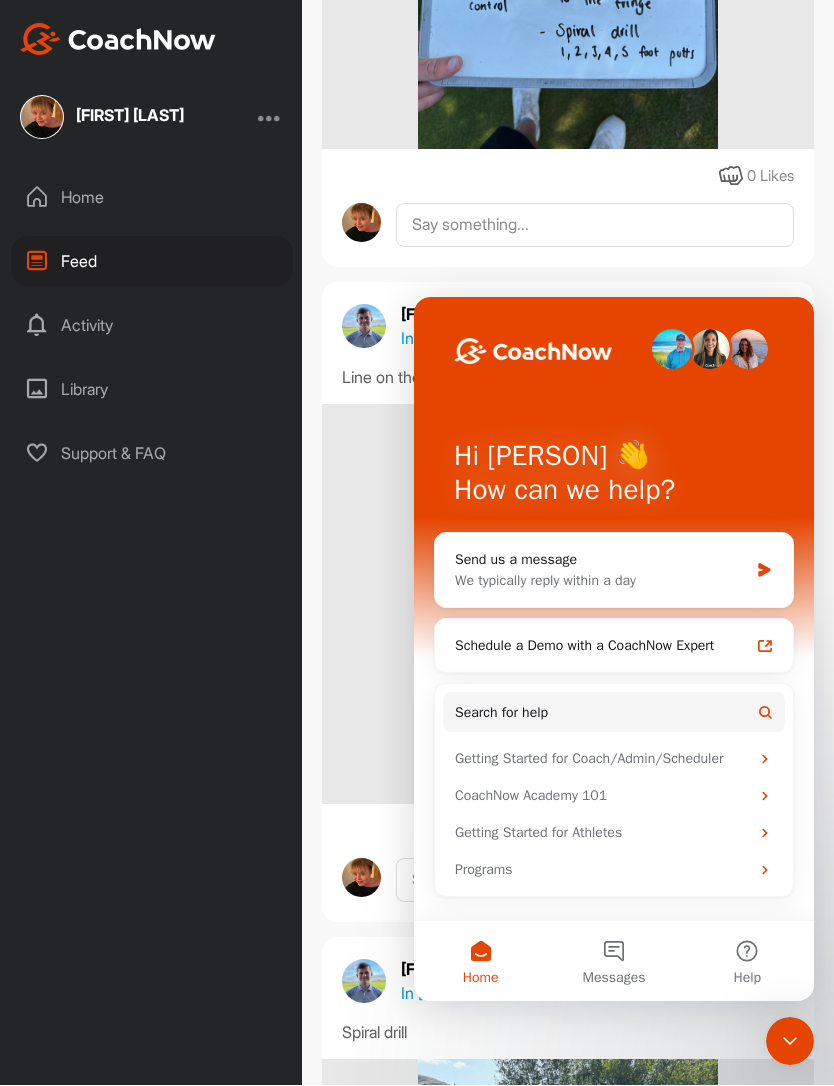 click at bounding box center [568, 605] 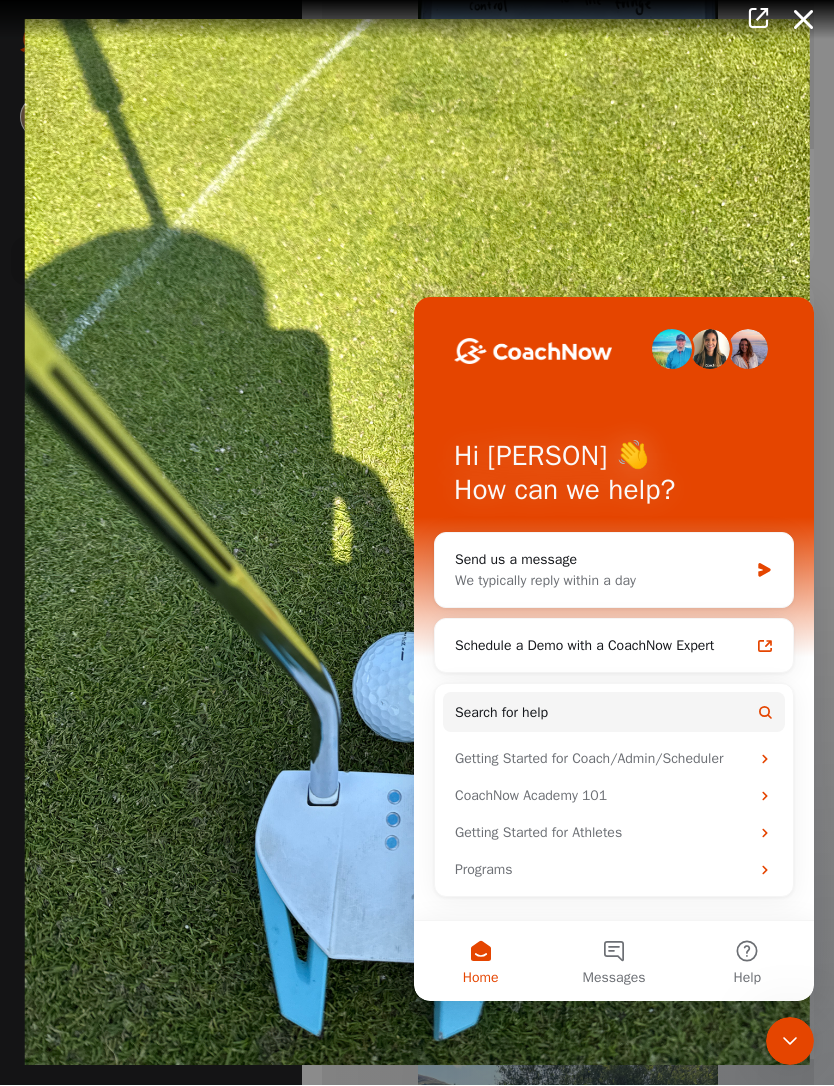 click at bounding box center (804, 20) 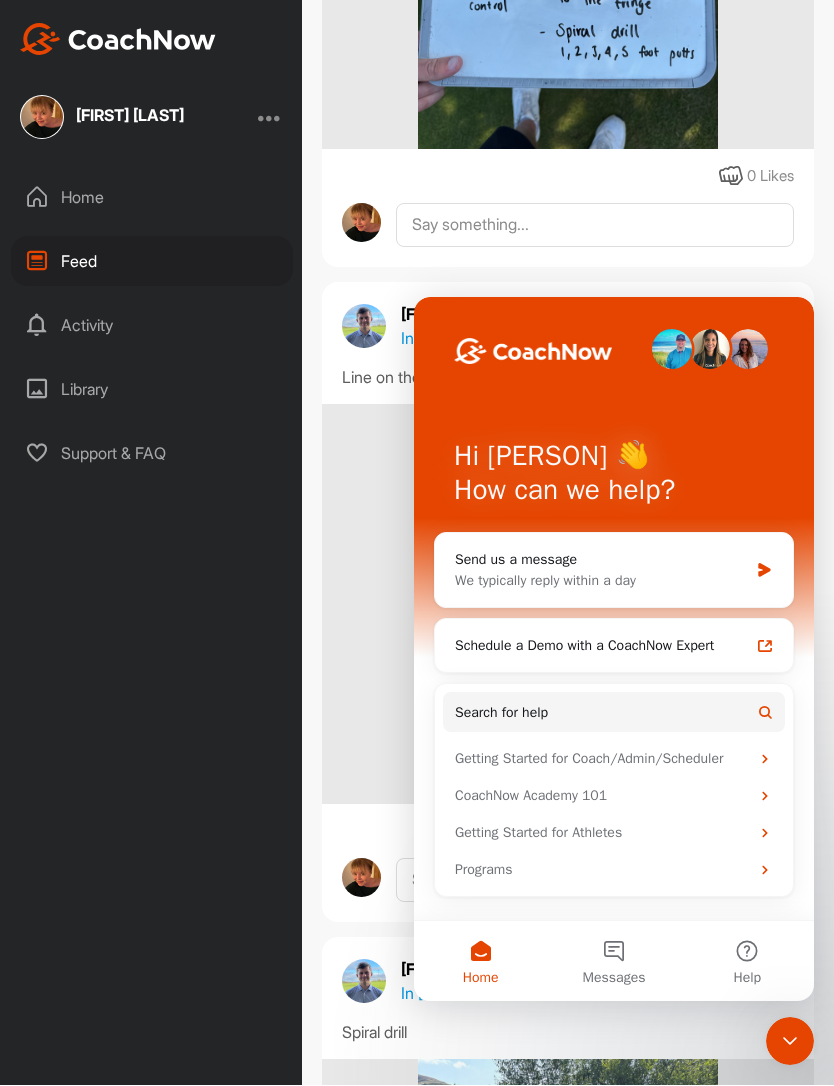 click at bounding box center [568, 605] 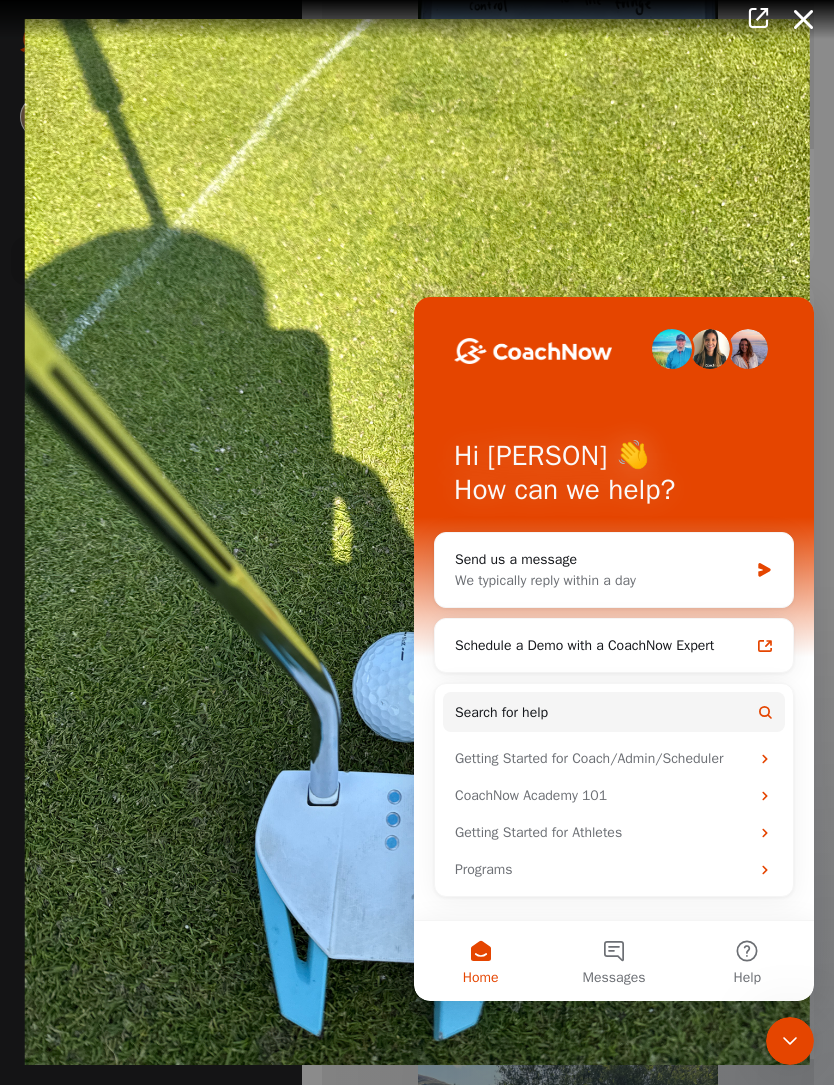 click at bounding box center (417, 543) 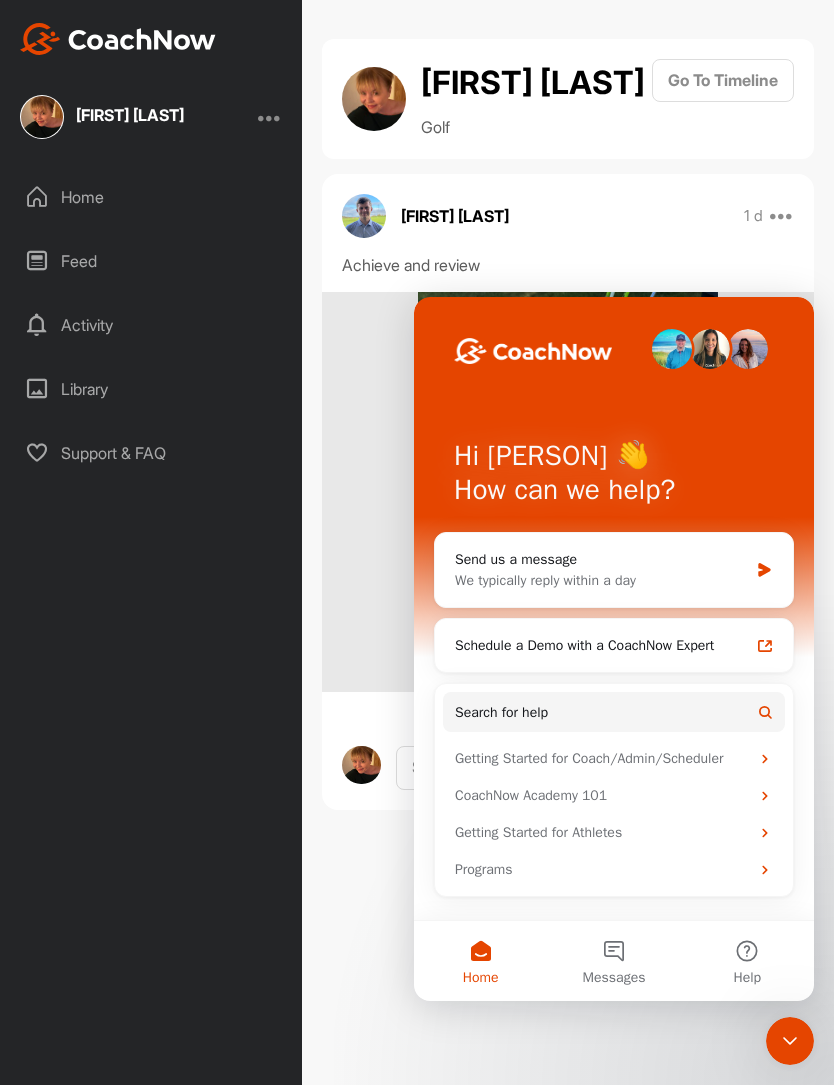 click on "Go To Timeline" at bounding box center [723, 81] 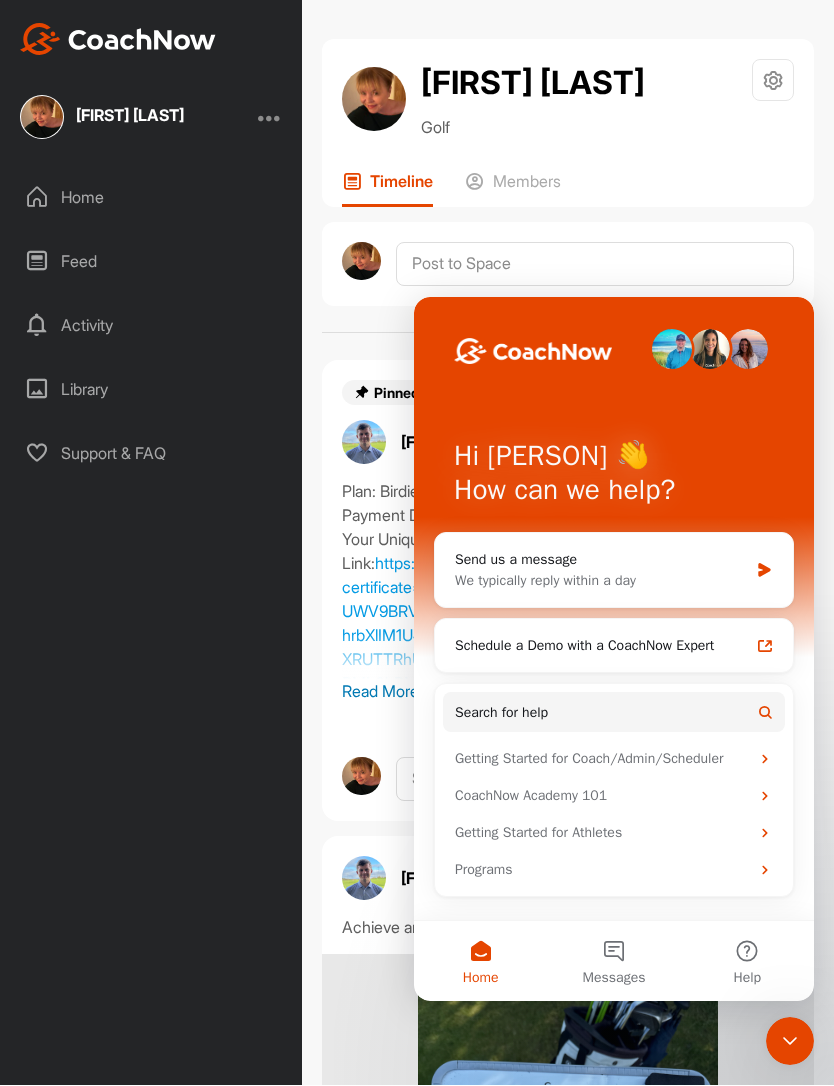 click on "Messages" at bounding box center [613, 961] 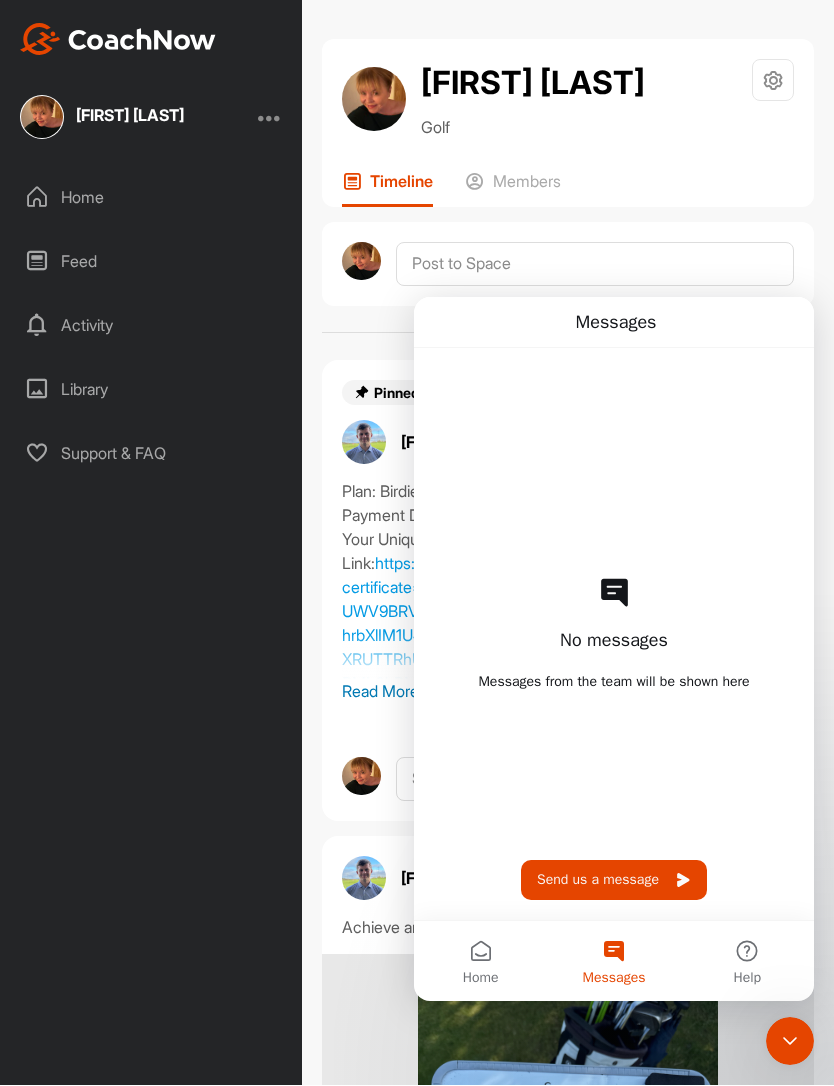 click on "Home" at bounding box center [480, 961] 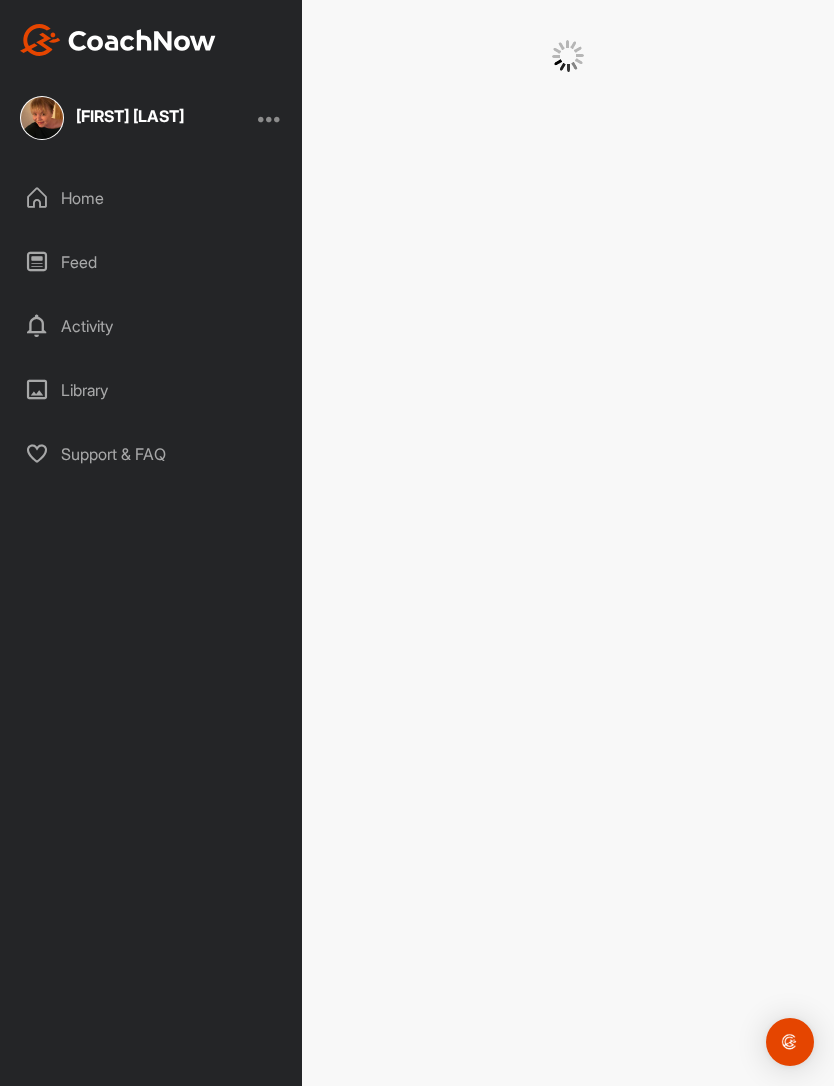 scroll, scrollTop: 60, scrollLeft: 0, axis: vertical 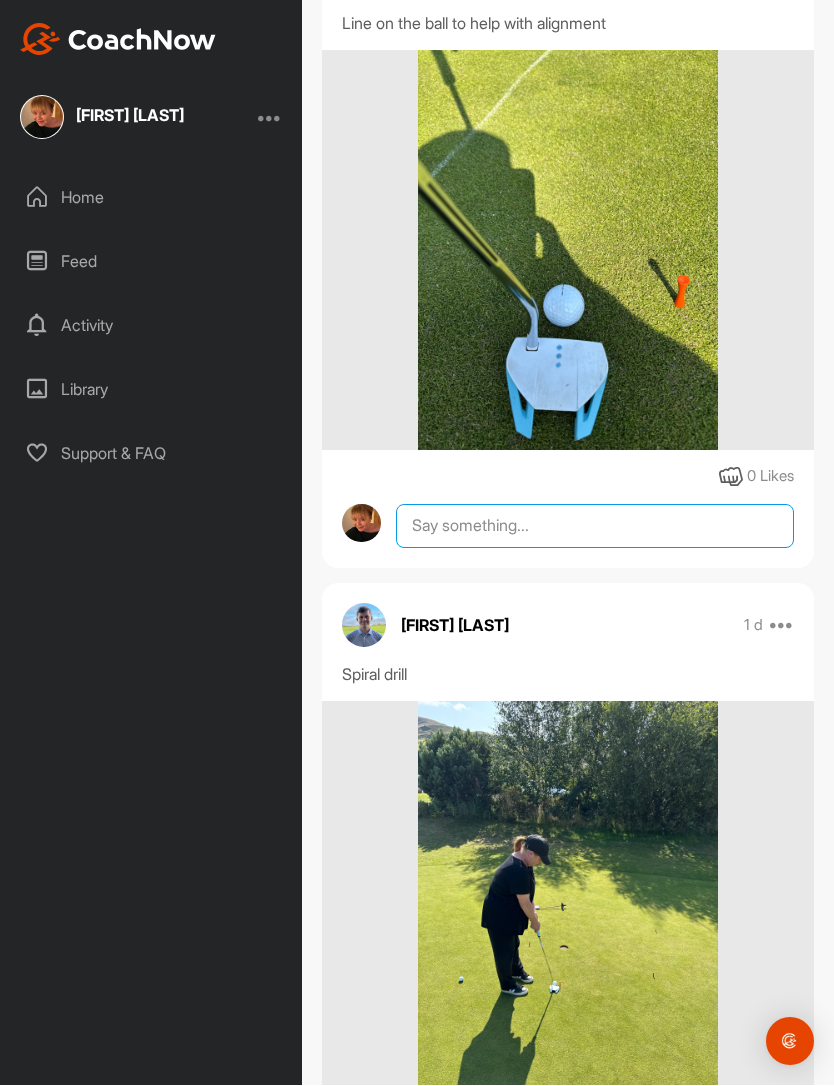 click at bounding box center [595, 527] 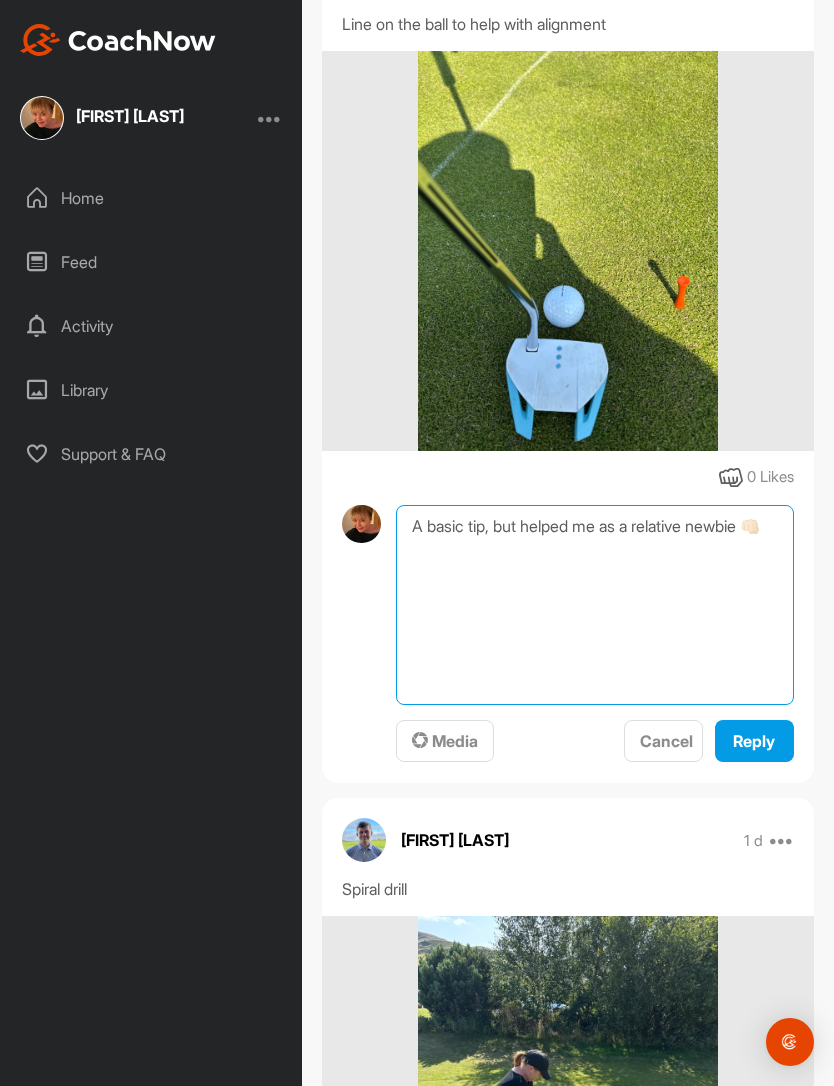 type on "A basic tip, but helped me as a relative newbie 👊🏻" 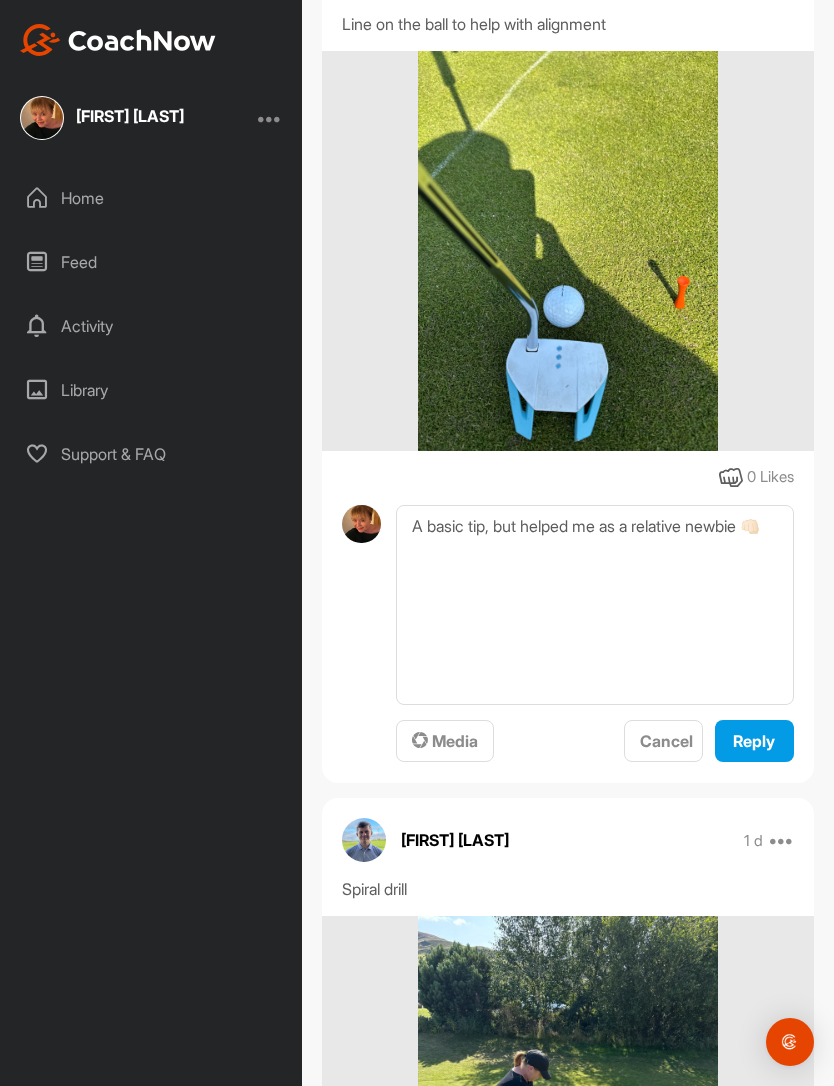 click on "Reply" at bounding box center (754, 741) 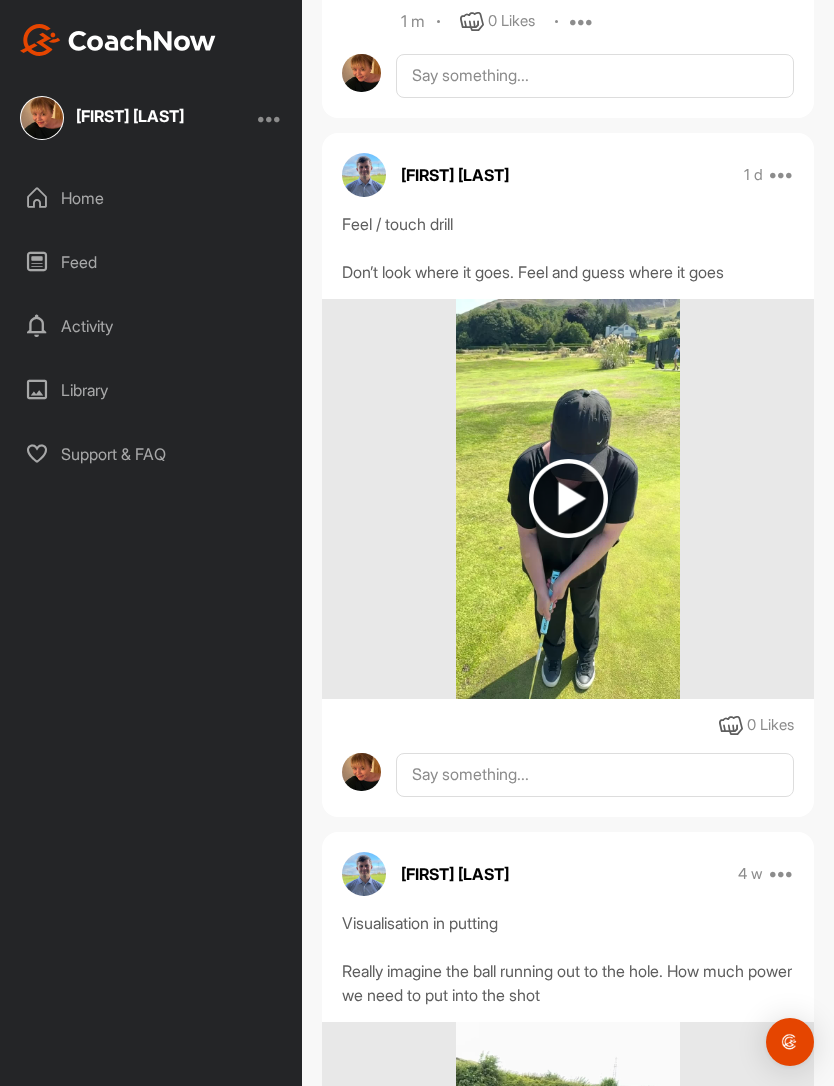 scroll, scrollTop: 3759, scrollLeft: 0, axis: vertical 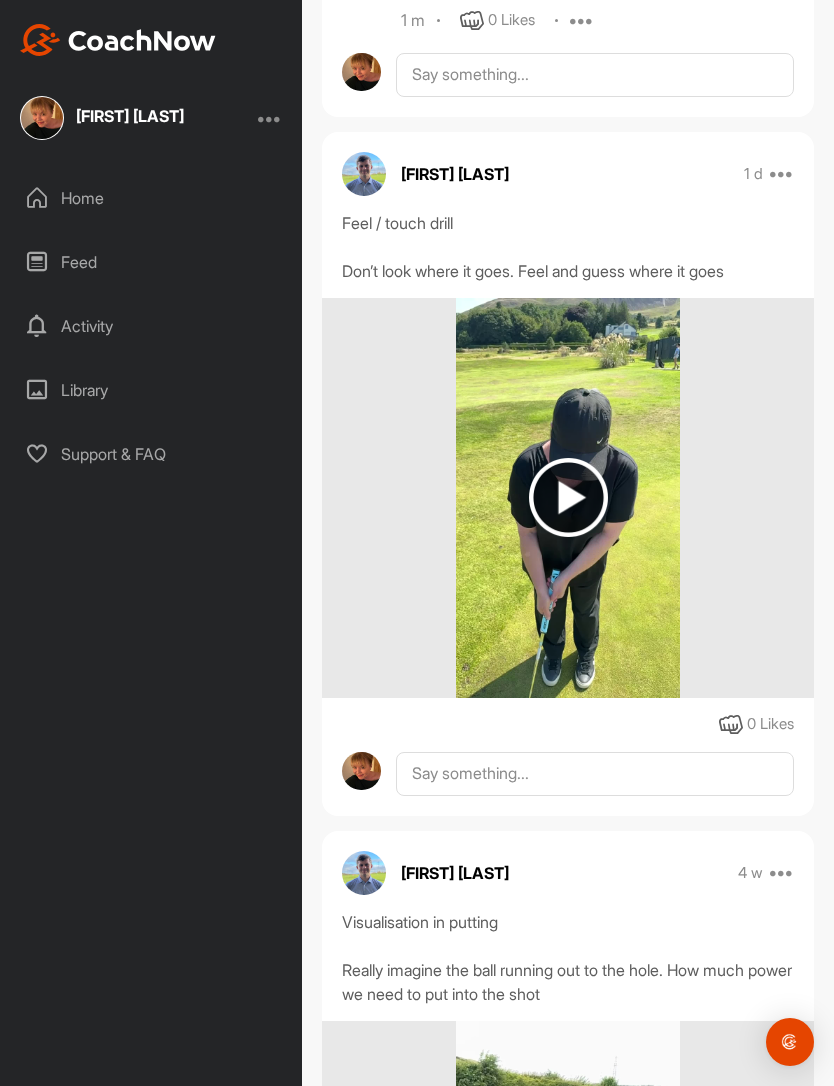 click at bounding box center [568, 497] 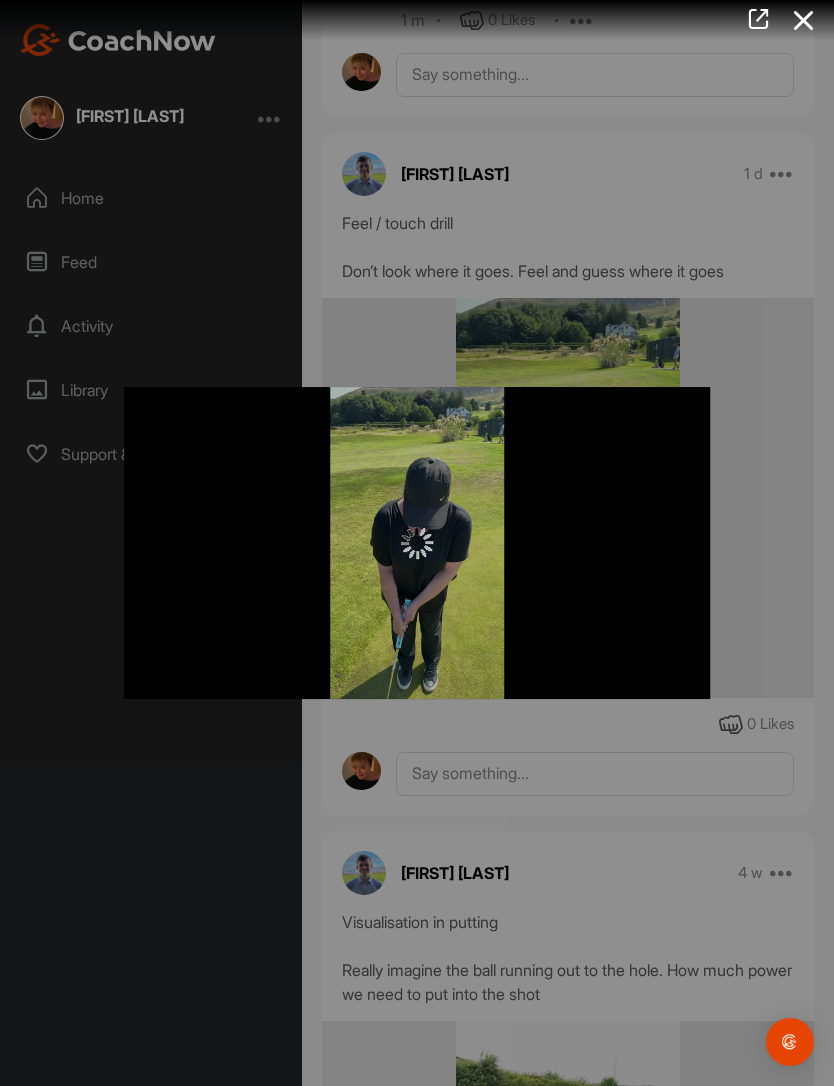click at bounding box center [417, 543] 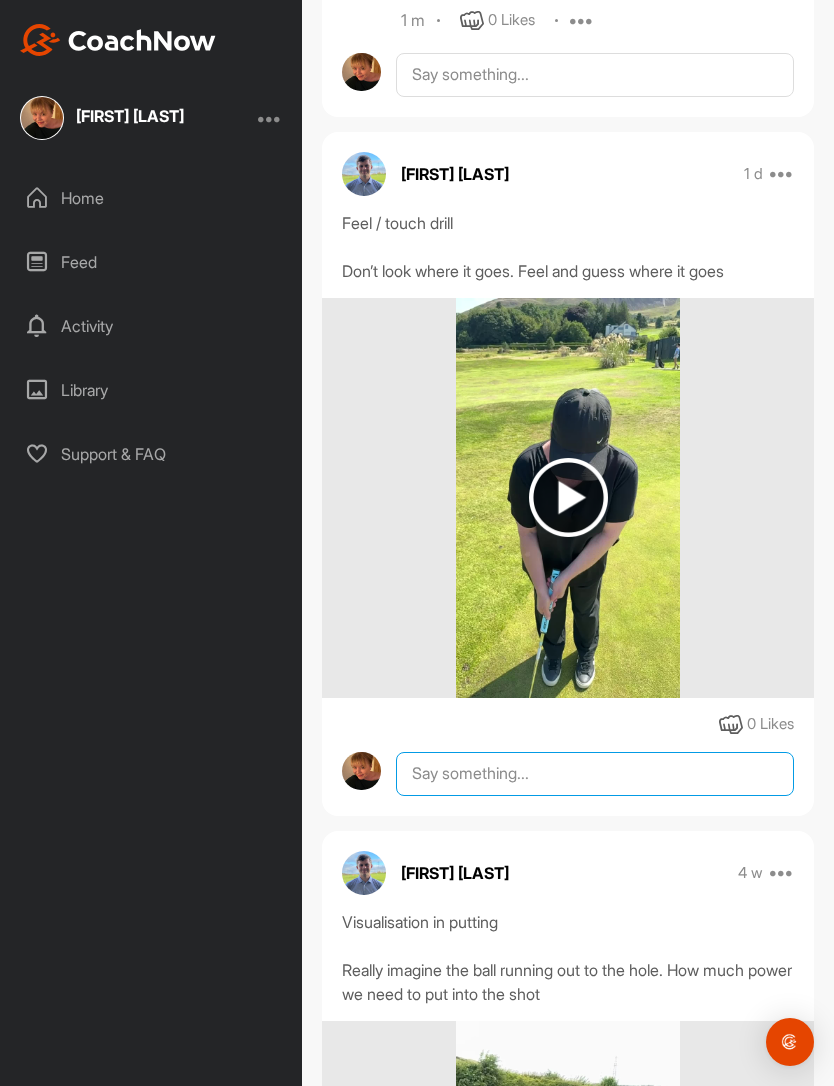 click at bounding box center (595, 774) 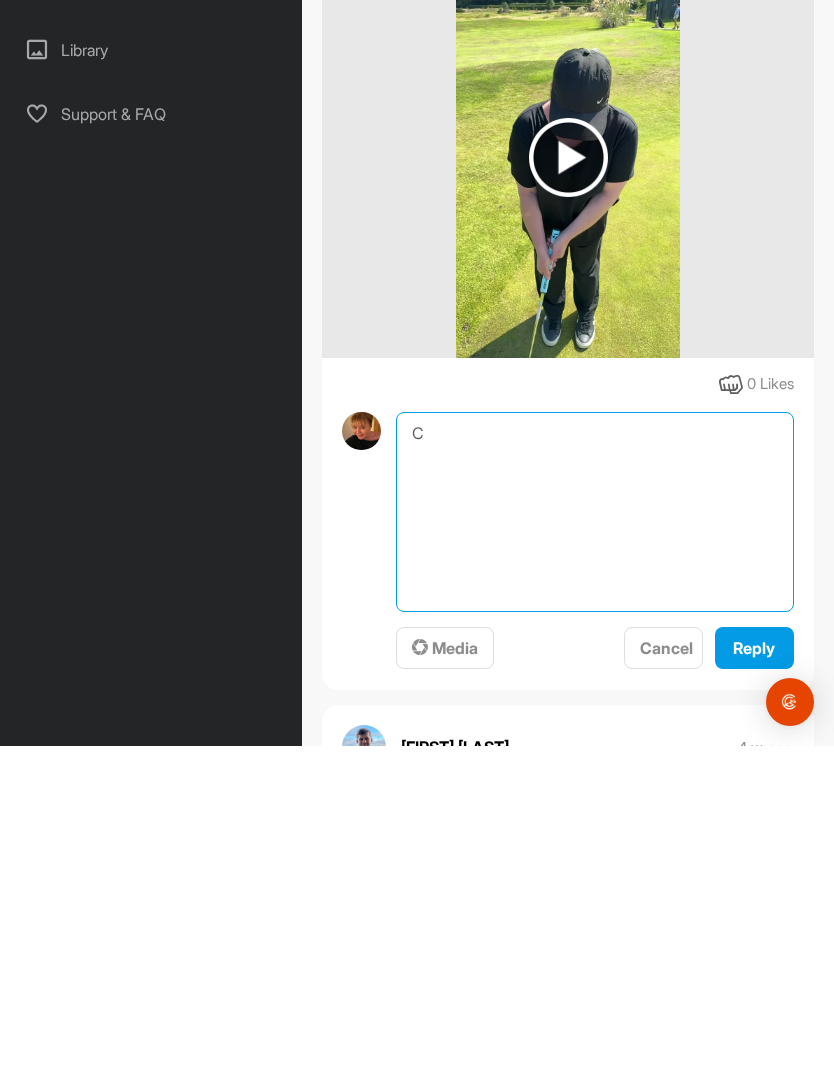 scroll, scrollTop: 59, scrollLeft: 0, axis: vertical 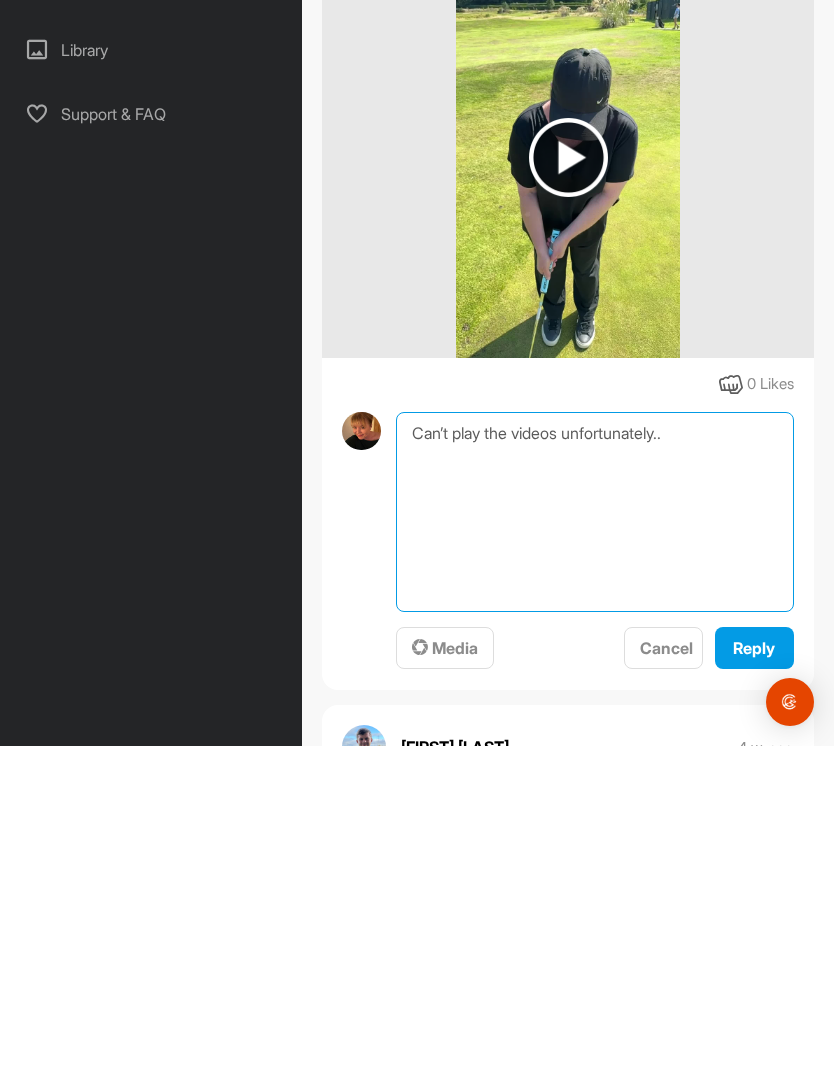 type on "Can’t play the videos unfortunately.." 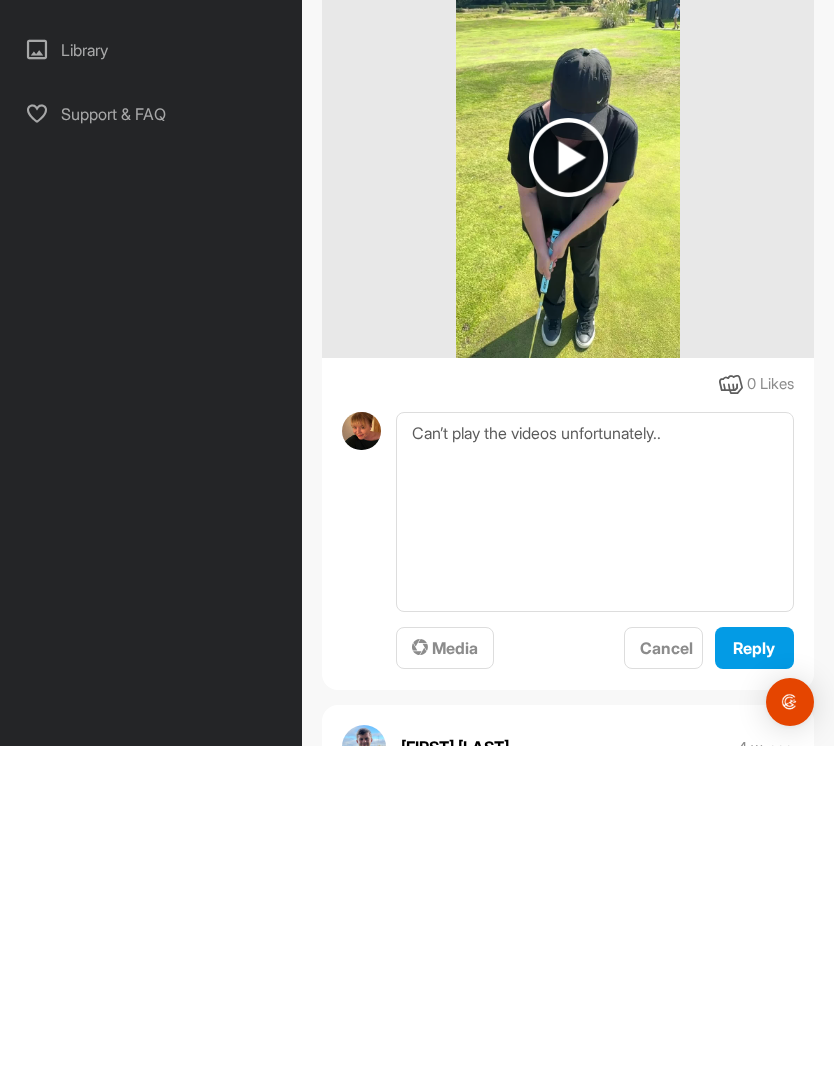 click on "Reply" at bounding box center [754, 988] 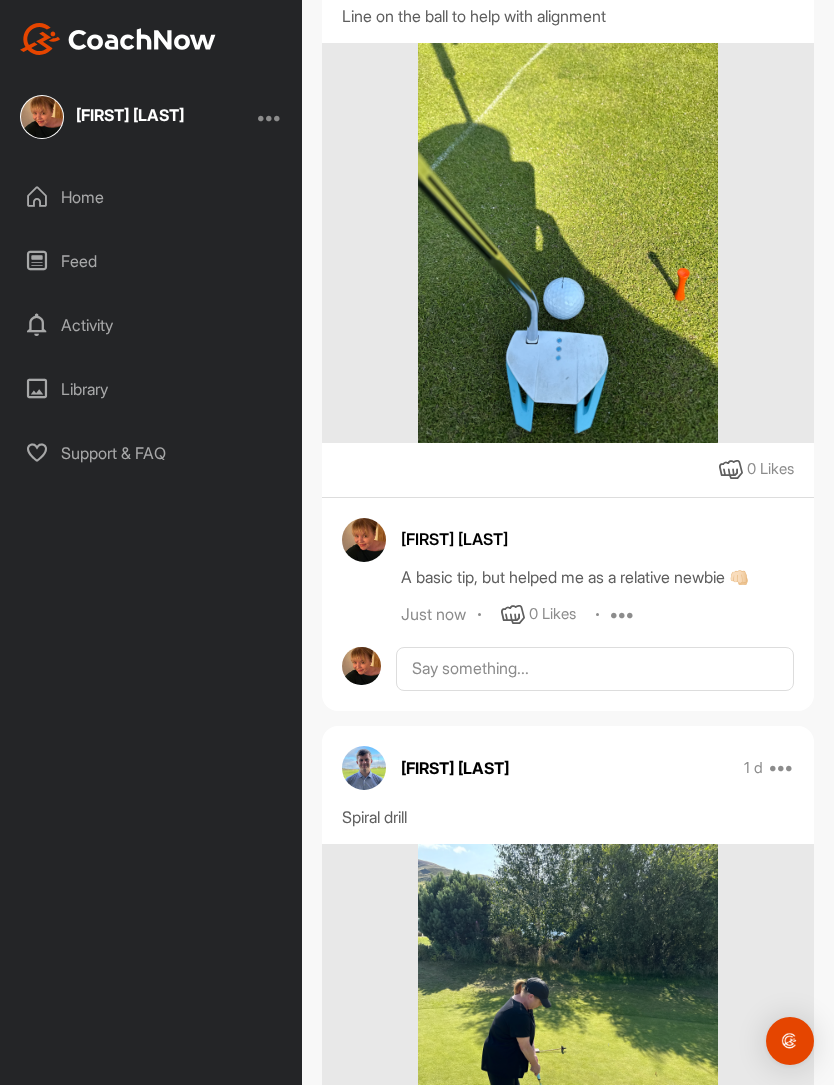 click on "[FIRST] [LAST]" at bounding box center [130, 116] 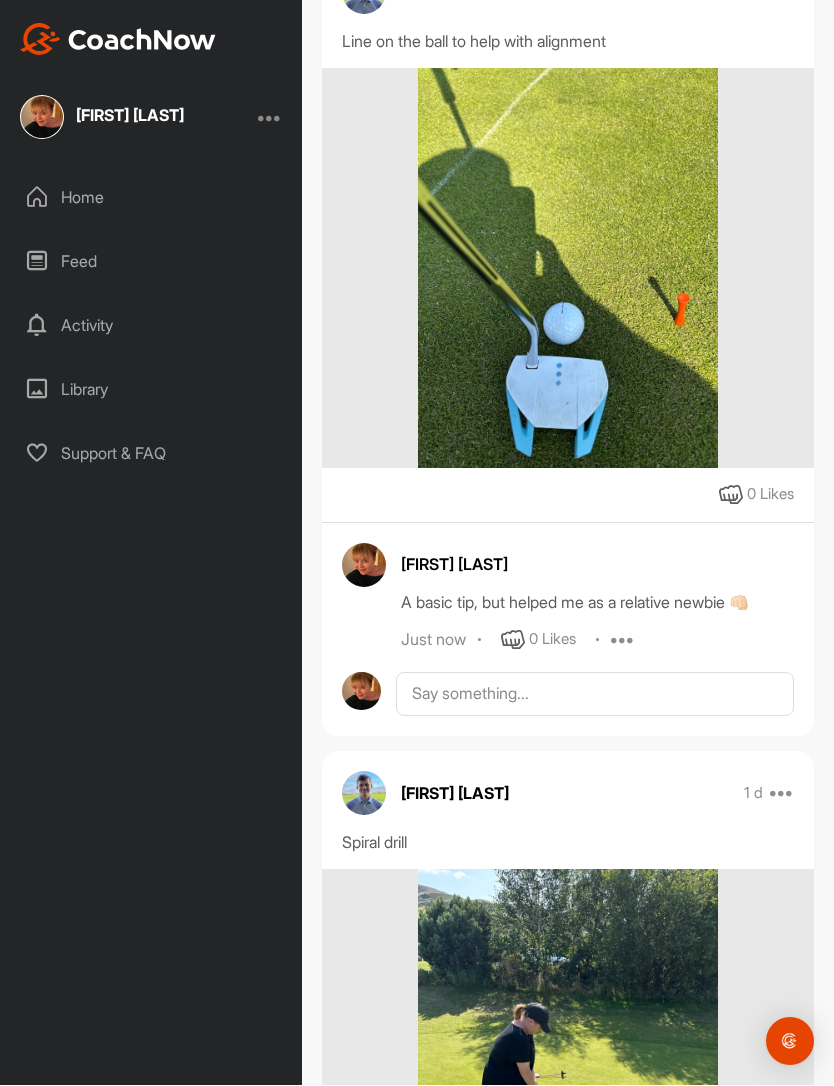 scroll, scrollTop: 1536, scrollLeft: 0, axis: vertical 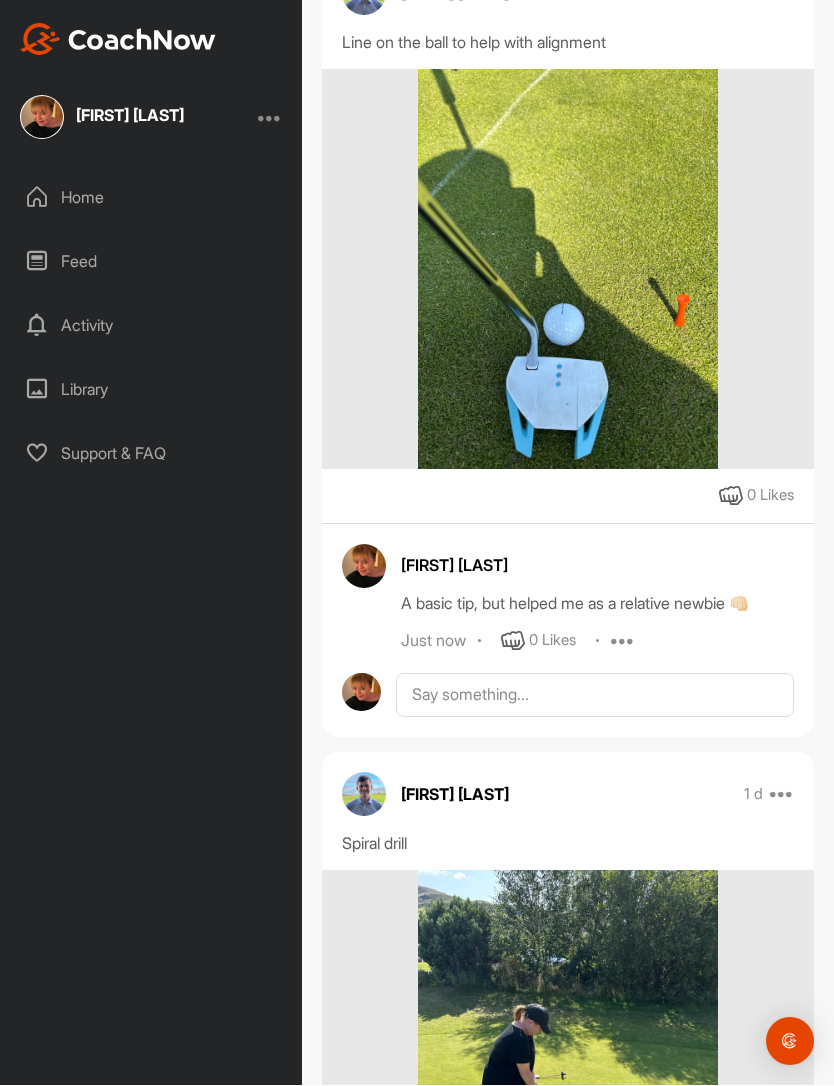 click on "Home" at bounding box center [152, 198] 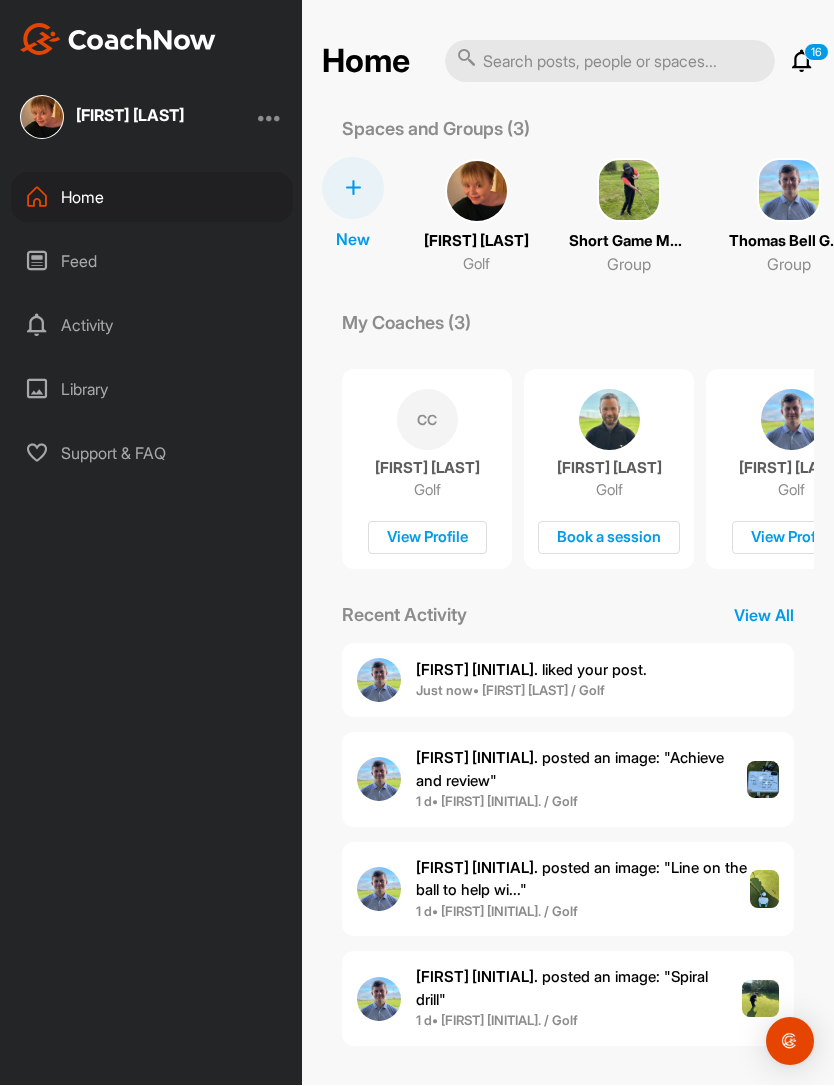 click at bounding box center [477, 192] 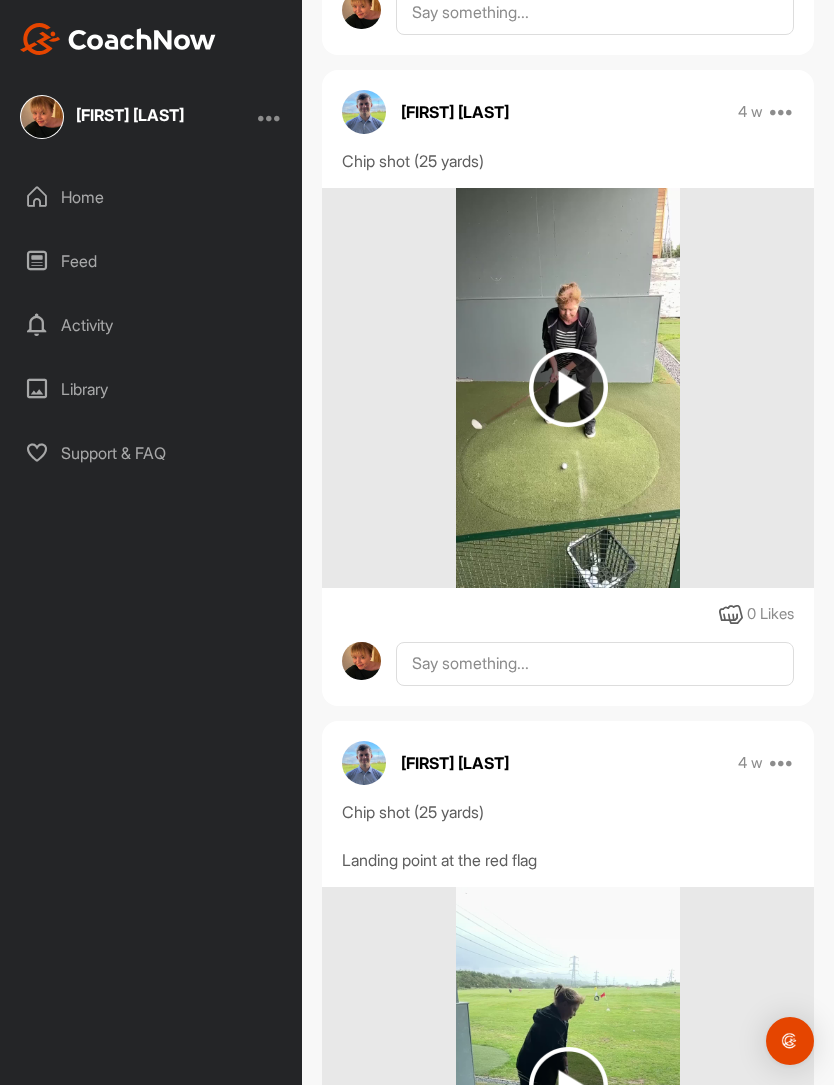scroll, scrollTop: 6053, scrollLeft: 0, axis: vertical 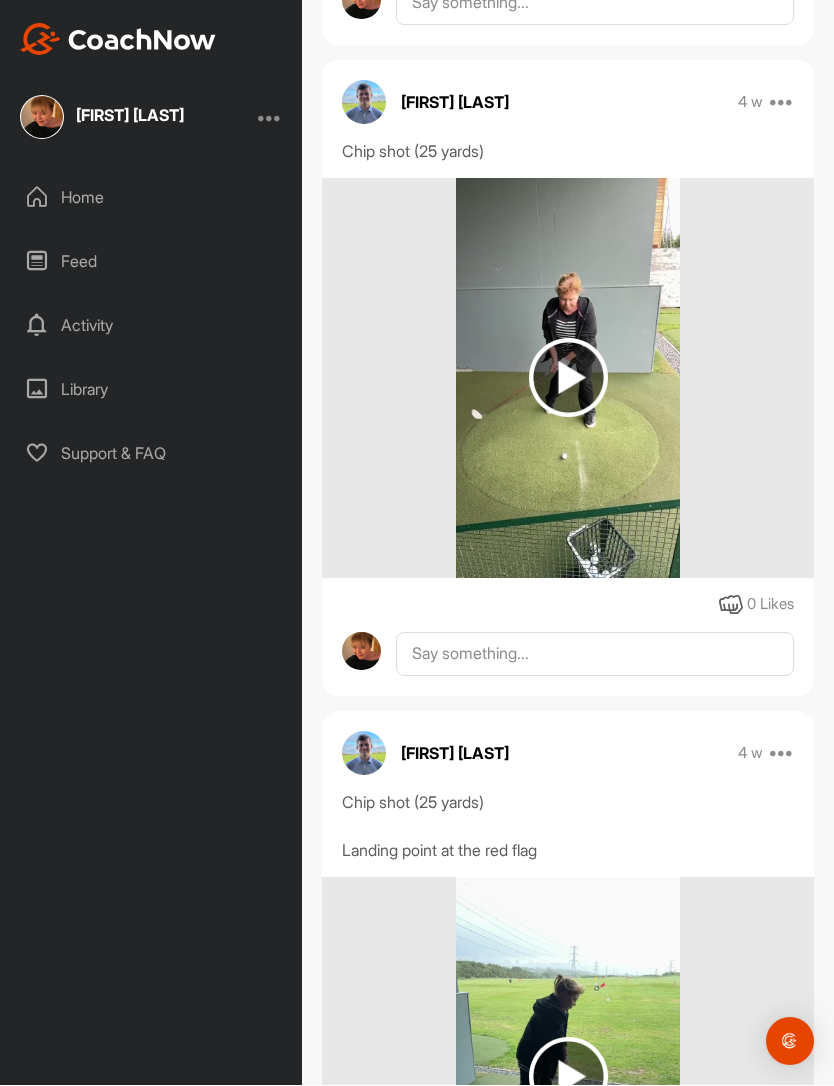 click at bounding box center (568, 378) 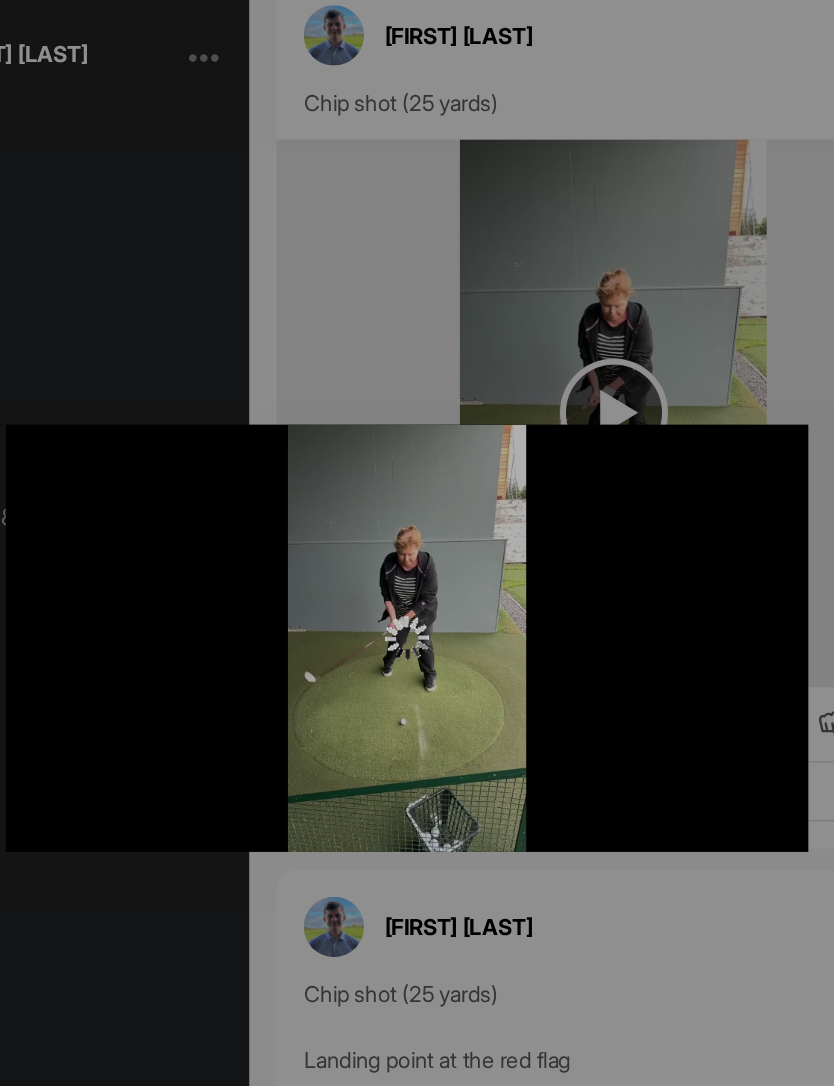 scroll, scrollTop: 0, scrollLeft: 0, axis: both 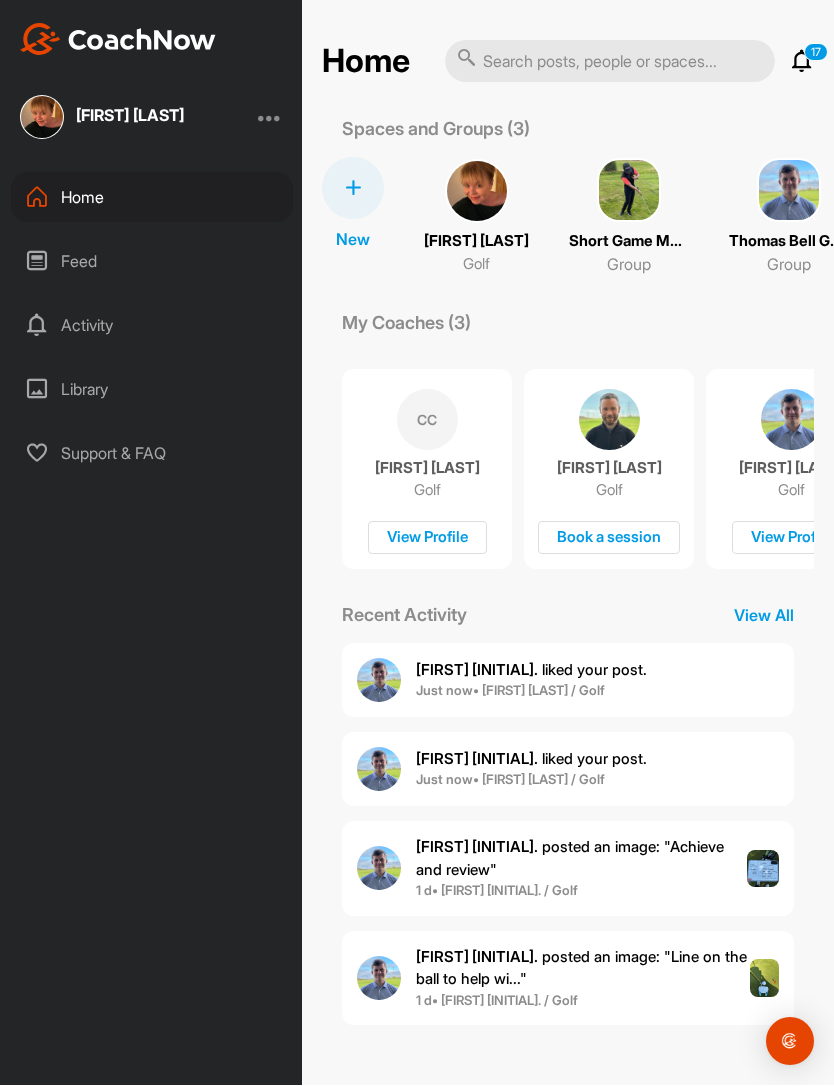 click at bounding box center [270, 118] 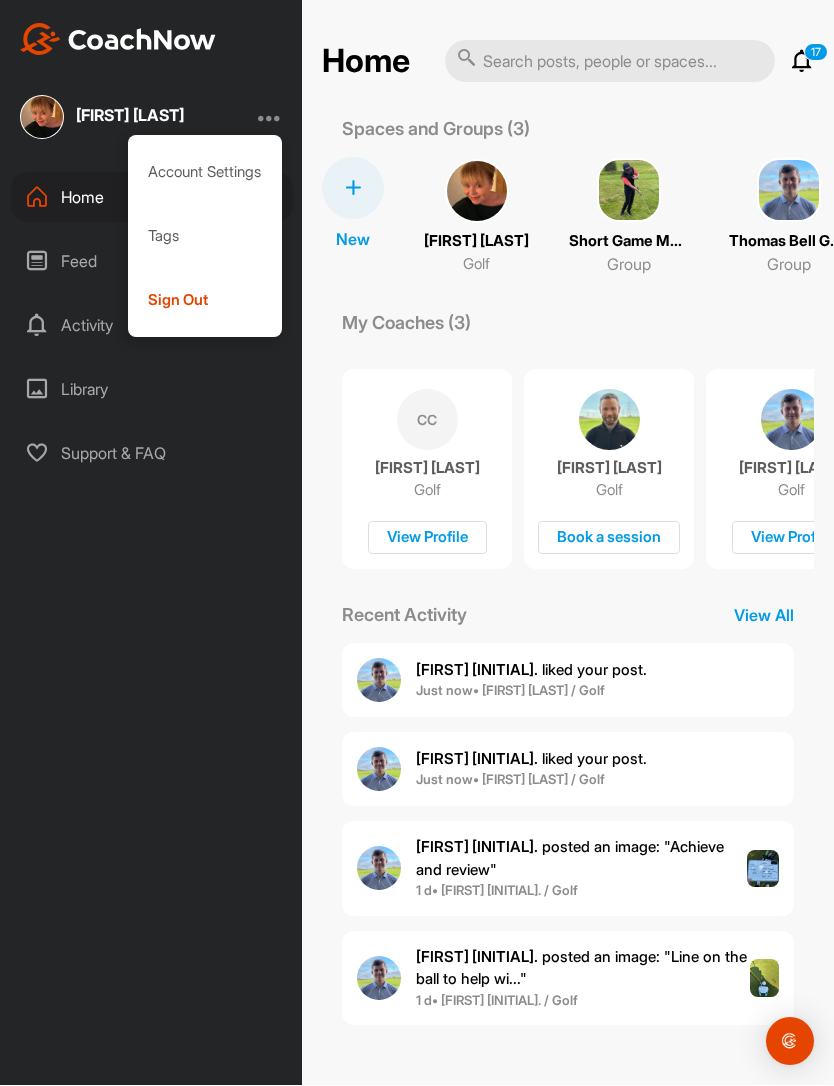 click on "Sign Out" at bounding box center [205, 301] 